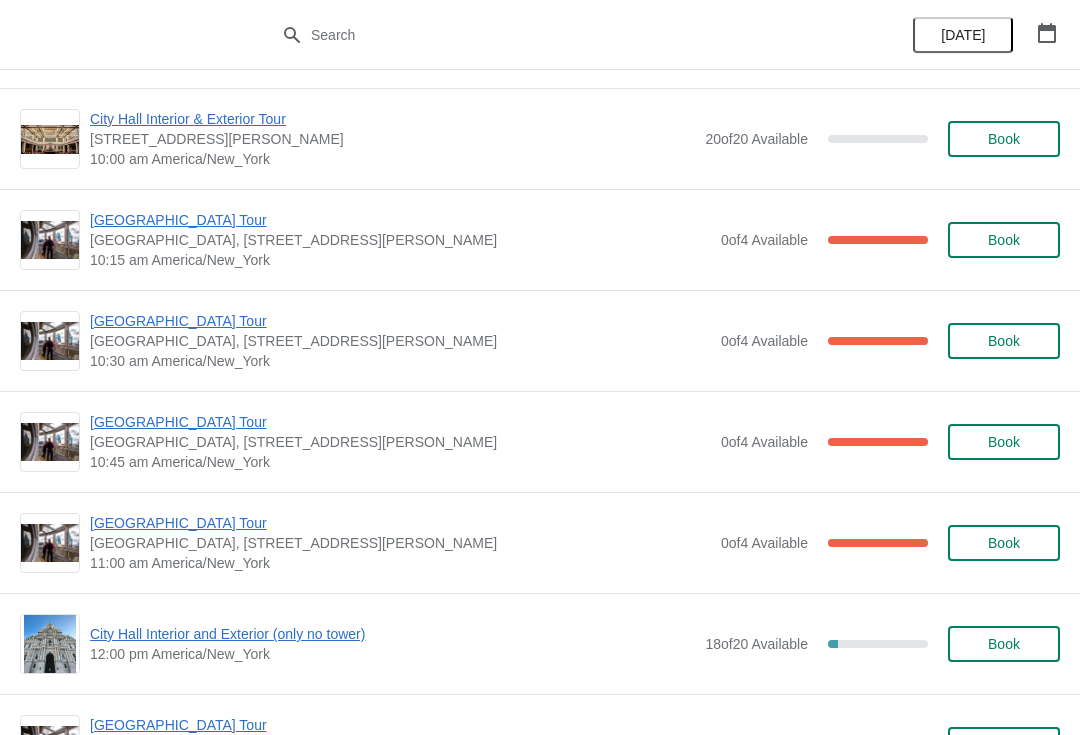 scroll, scrollTop: 299, scrollLeft: 0, axis: vertical 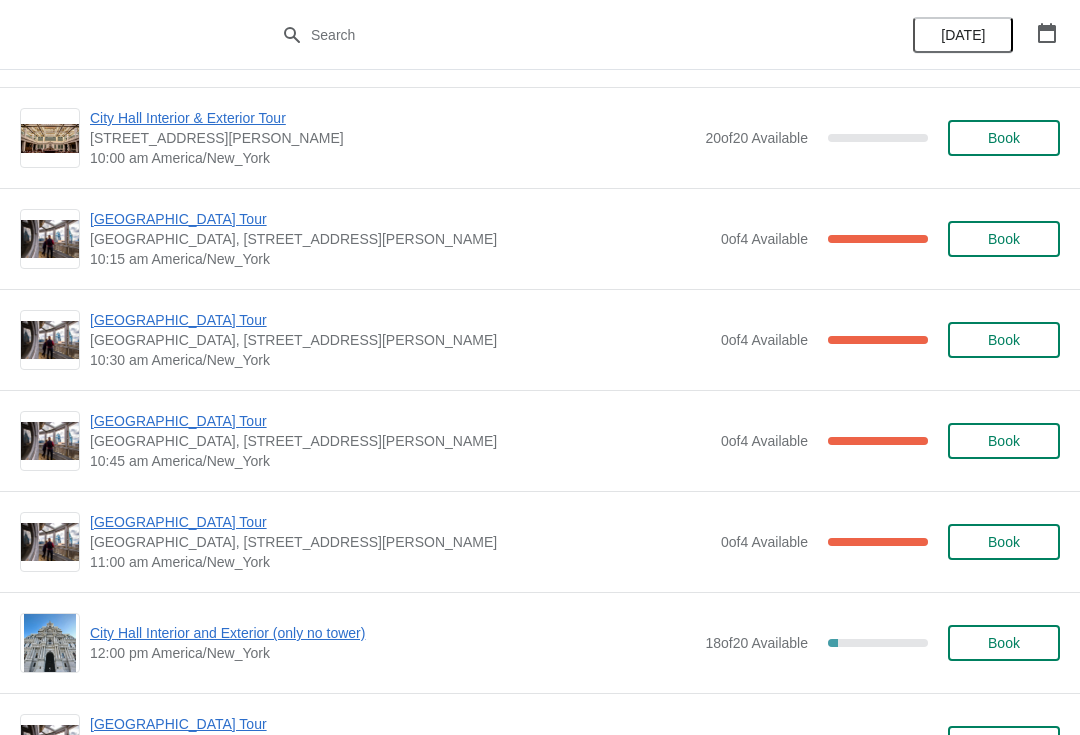 click on "[GEOGRAPHIC_DATA] Tour" at bounding box center (400, 320) 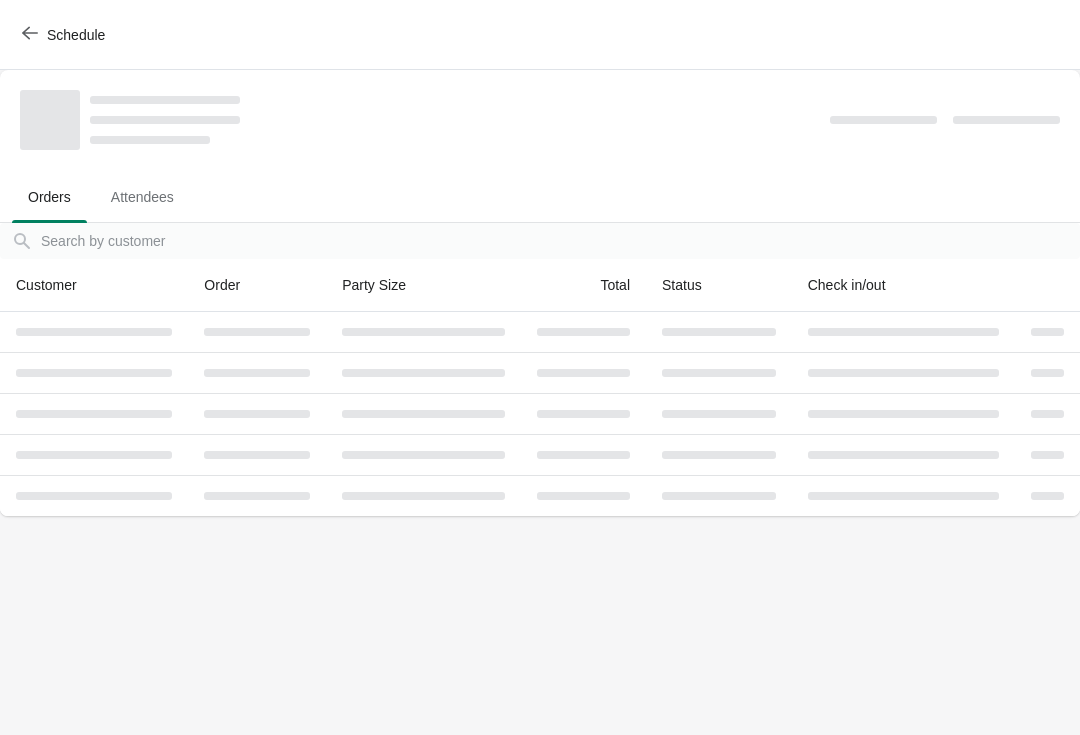 scroll, scrollTop: 0, scrollLeft: 0, axis: both 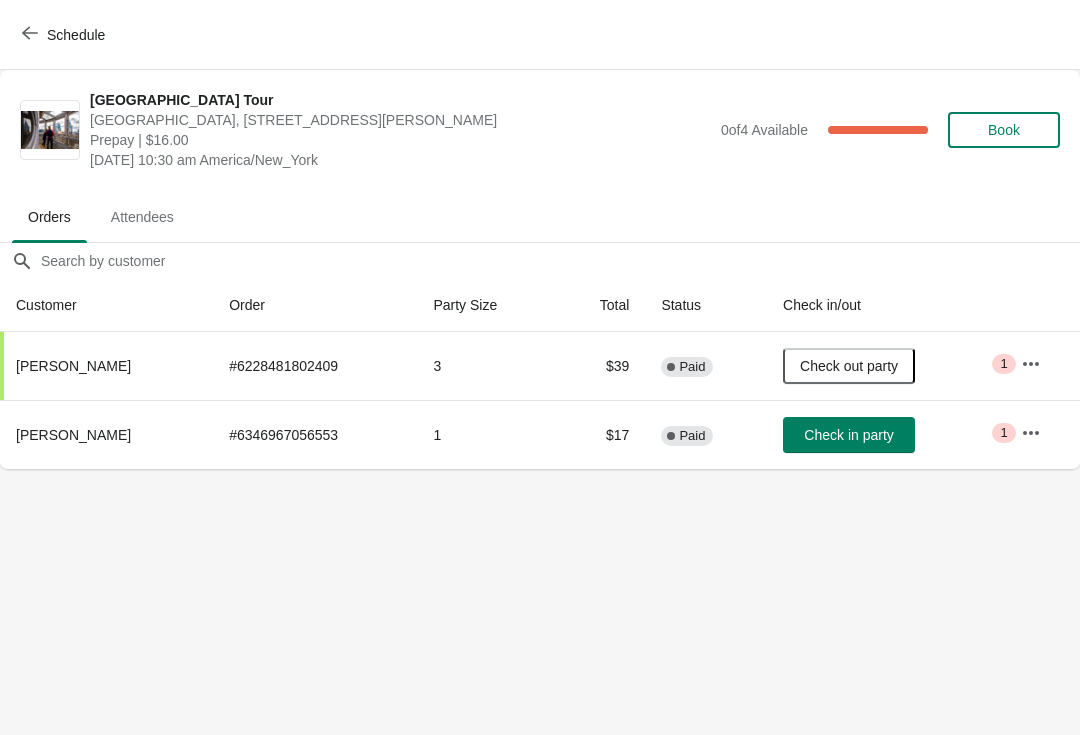 click on "Schedule" at bounding box center [540, 35] 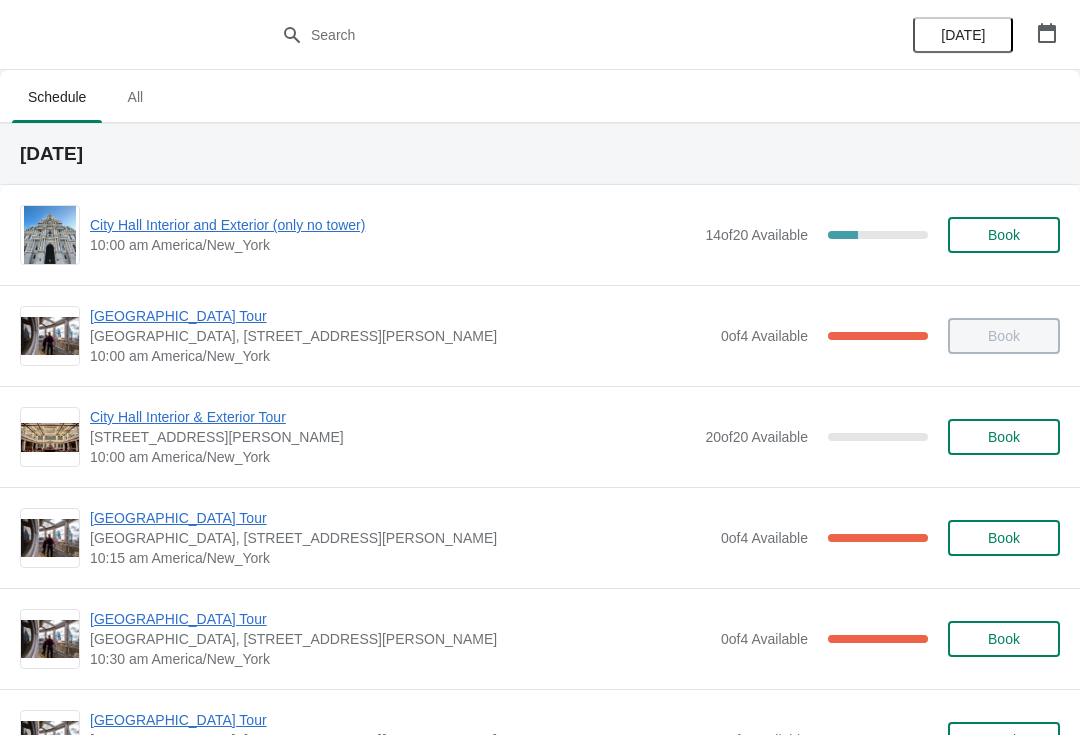 scroll, scrollTop: -4, scrollLeft: 0, axis: vertical 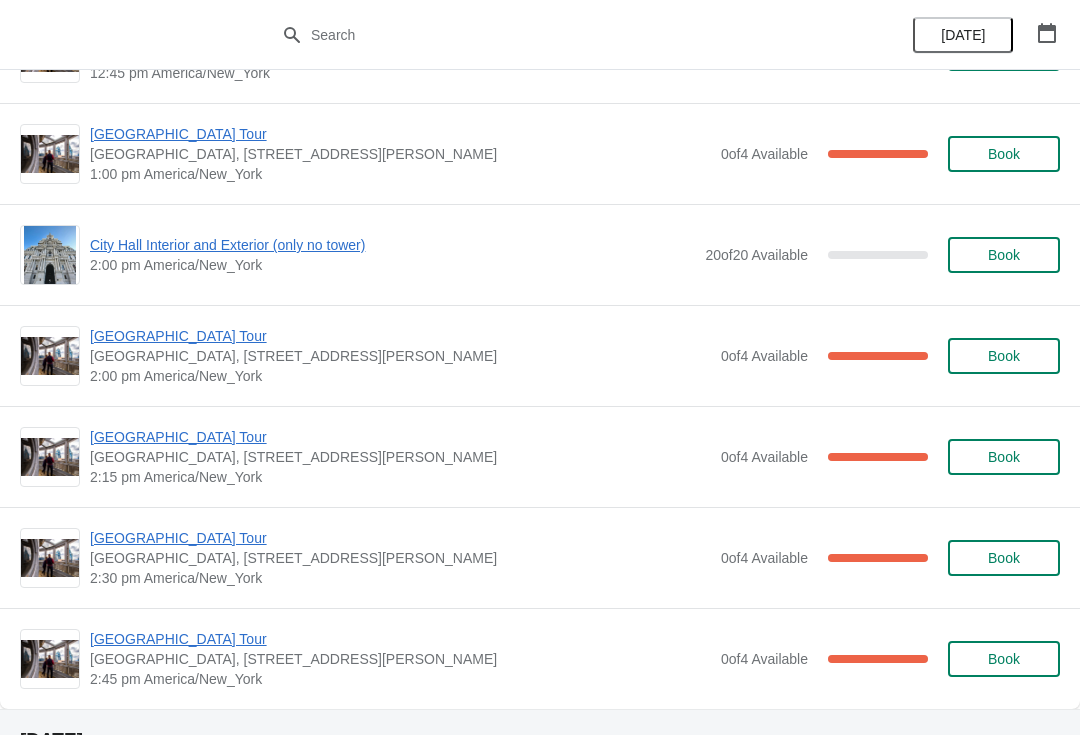 click on "[GEOGRAPHIC_DATA] Tour" at bounding box center [400, 336] 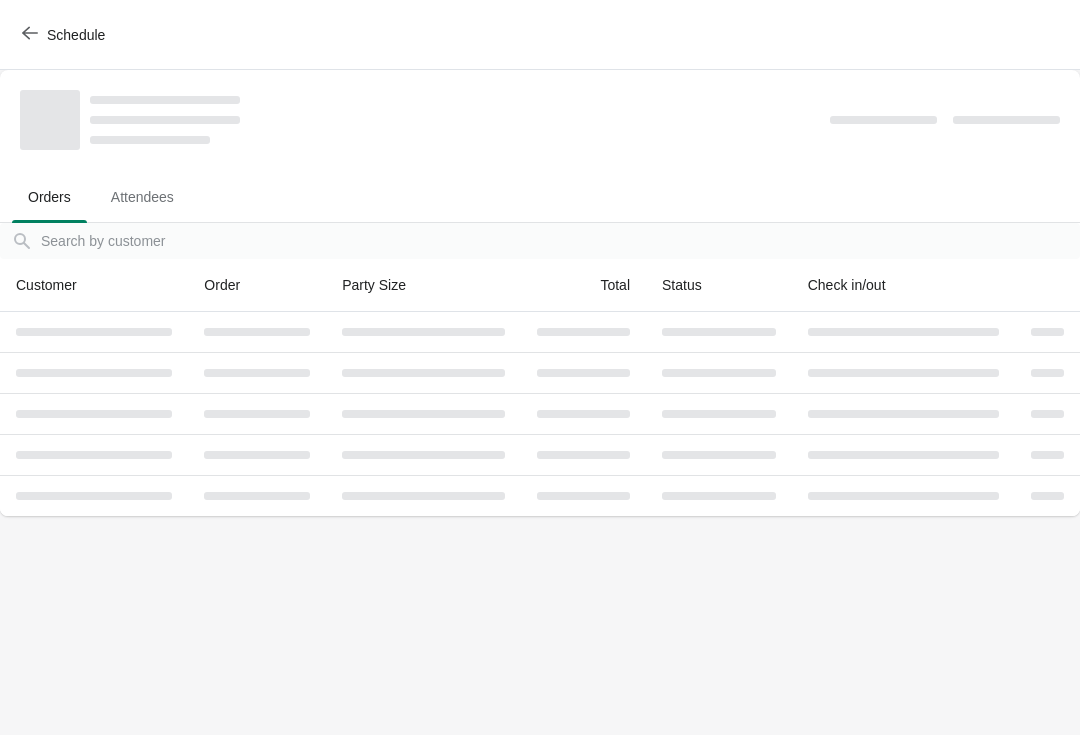 scroll, scrollTop: 0, scrollLeft: 0, axis: both 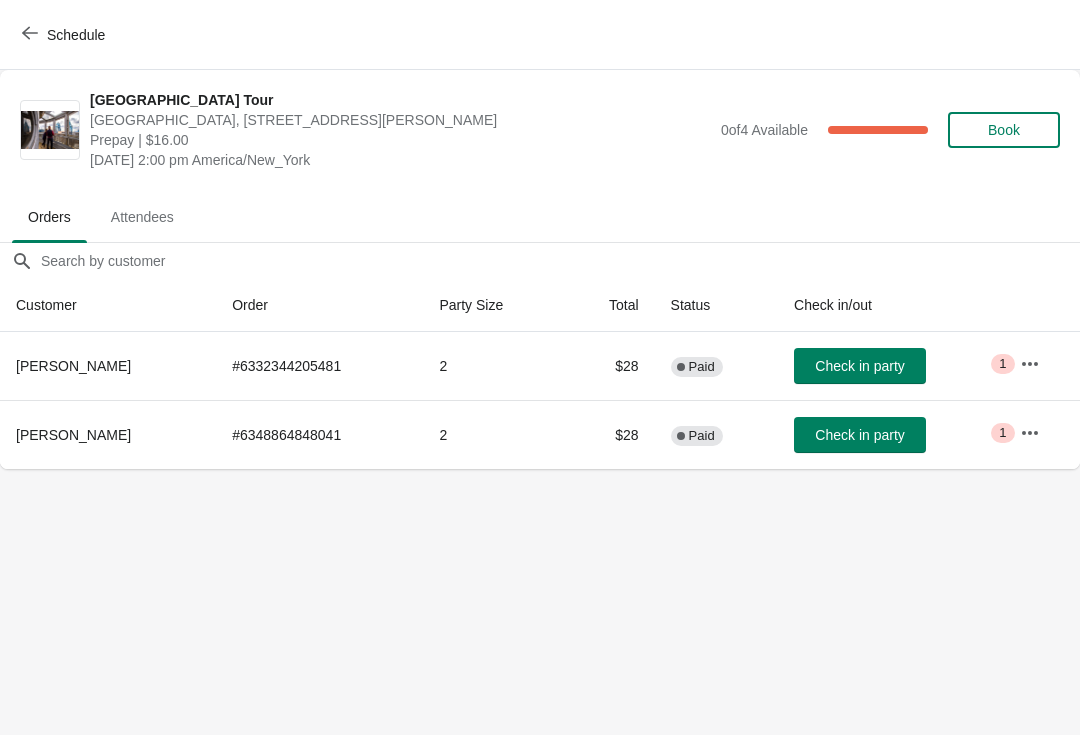 click 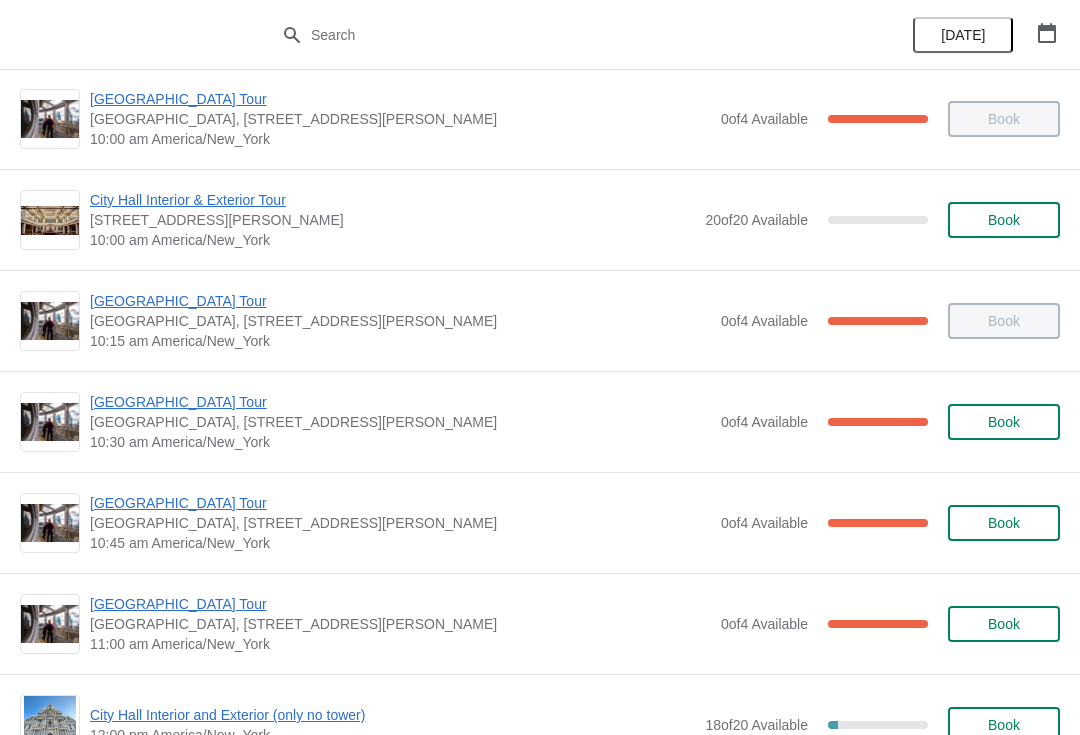 scroll, scrollTop: 222, scrollLeft: 0, axis: vertical 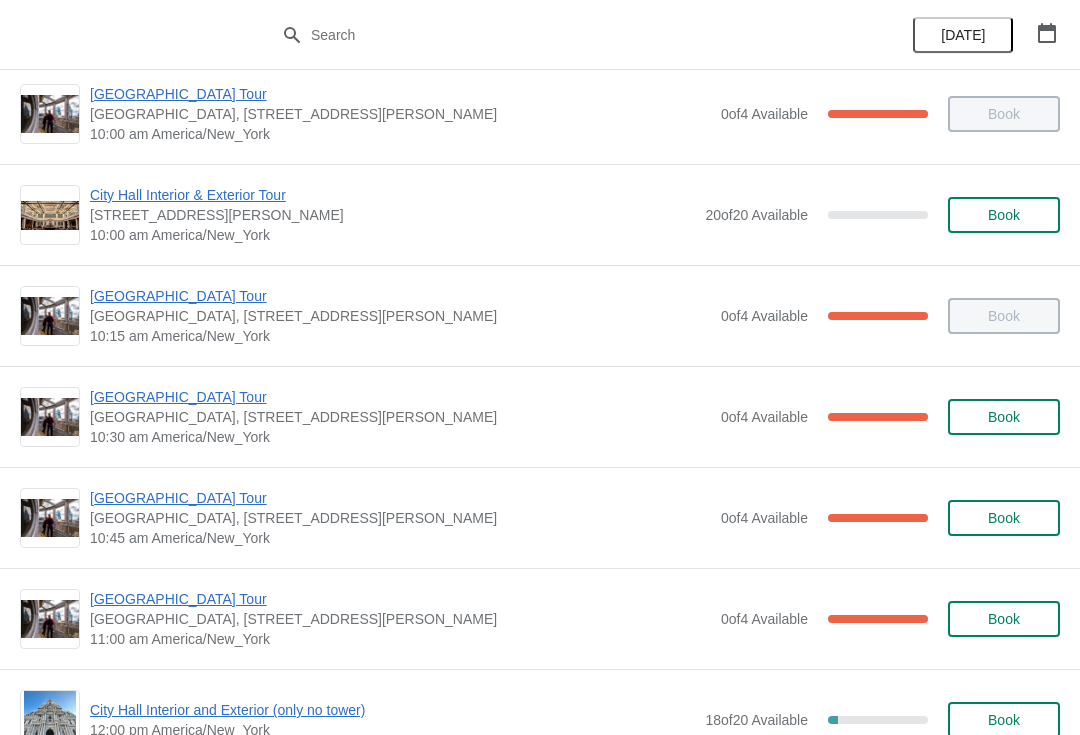 click on "[GEOGRAPHIC_DATA] Tour" at bounding box center (400, 498) 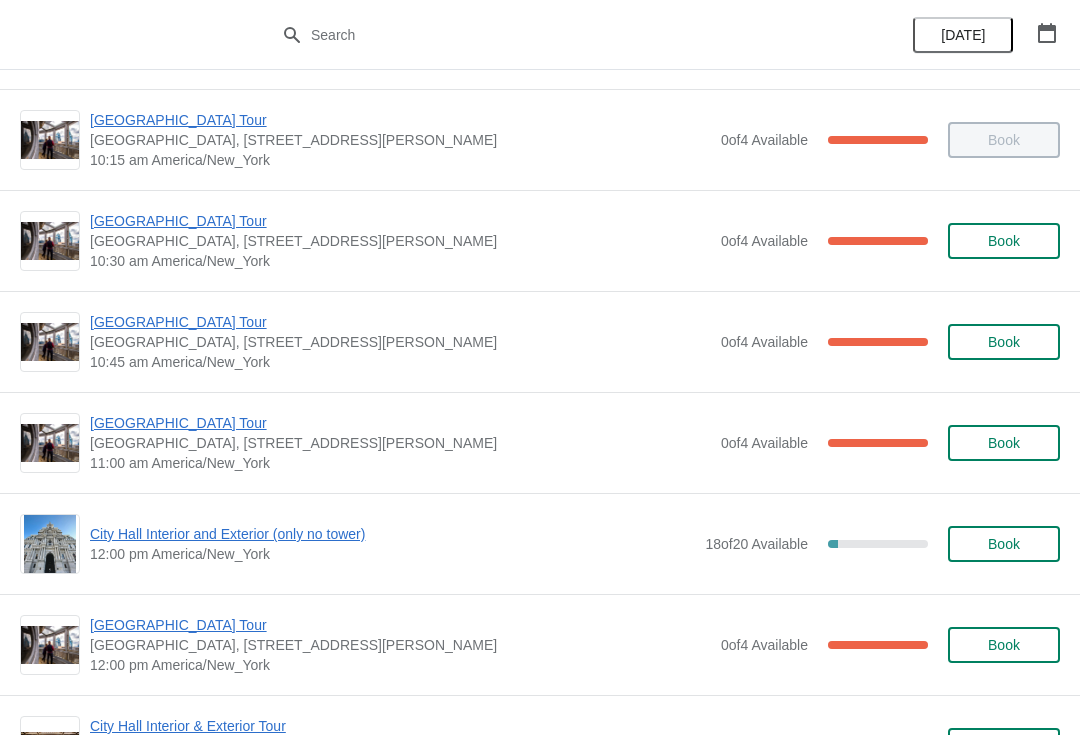 scroll, scrollTop: 405, scrollLeft: 0, axis: vertical 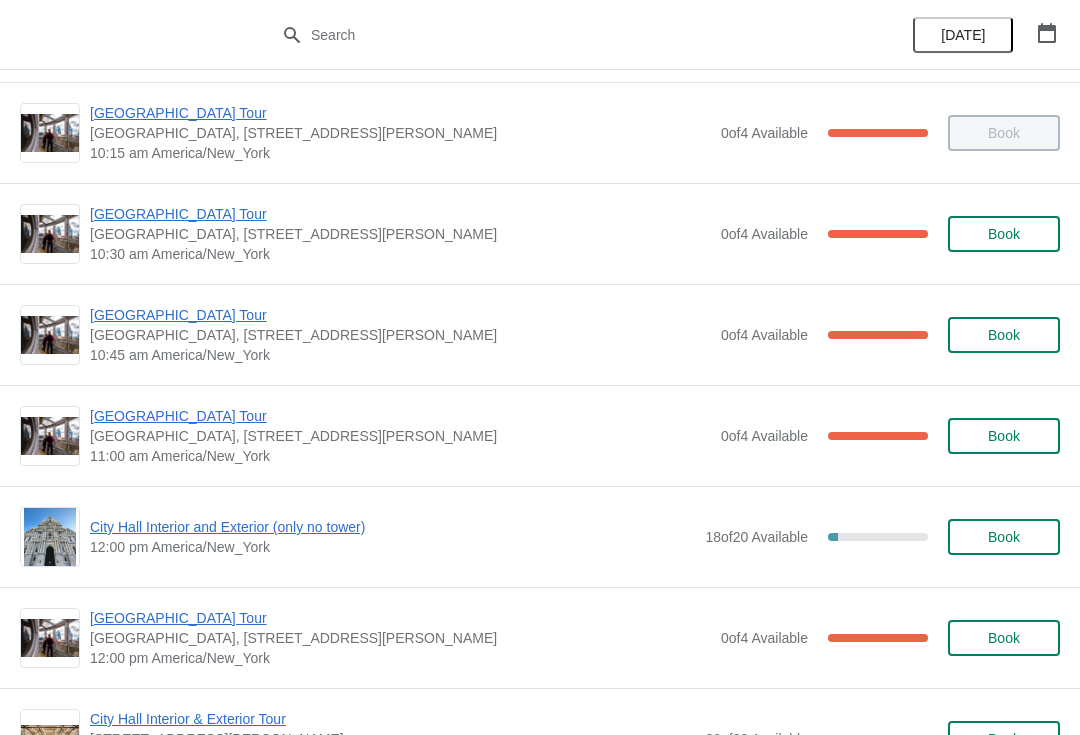 click on "Book" at bounding box center (1004, 537) 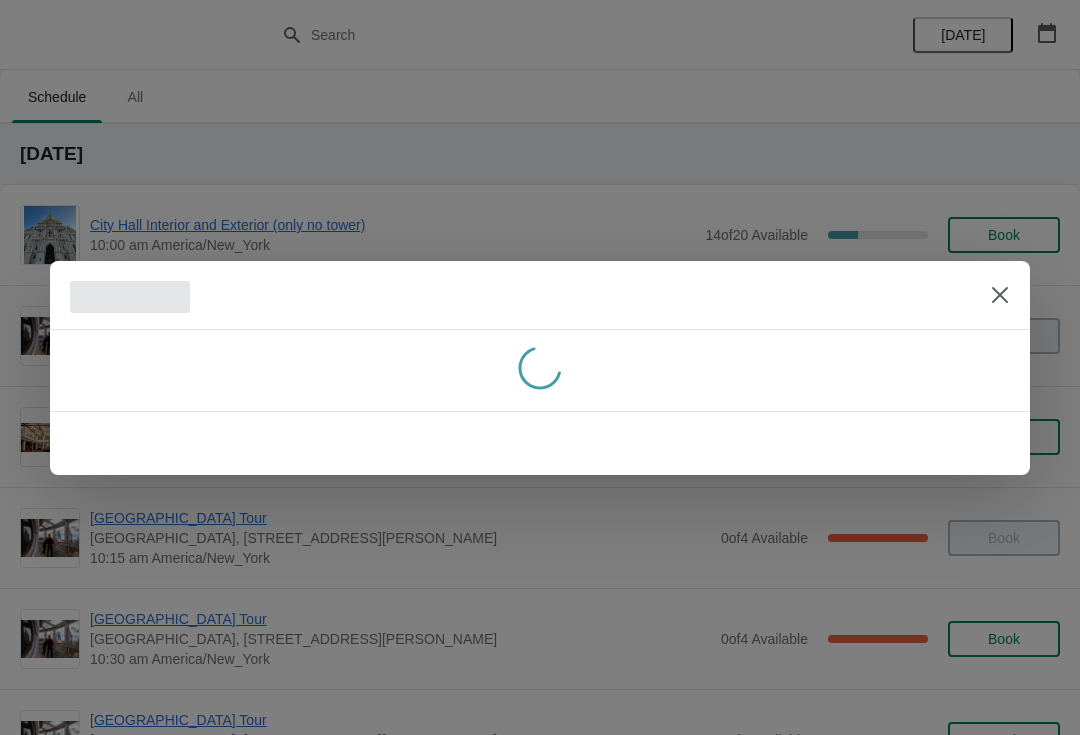scroll, scrollTop: 0, scrollLeft: 0, axis: both 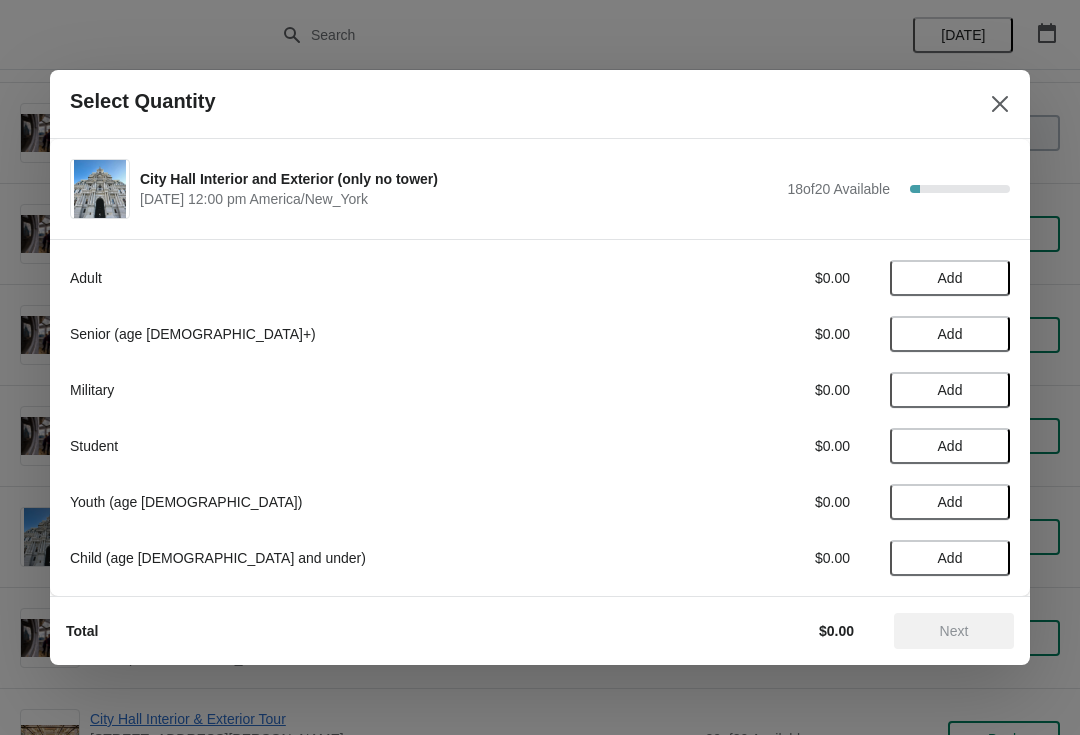 click at bounding box center [1000, 104] 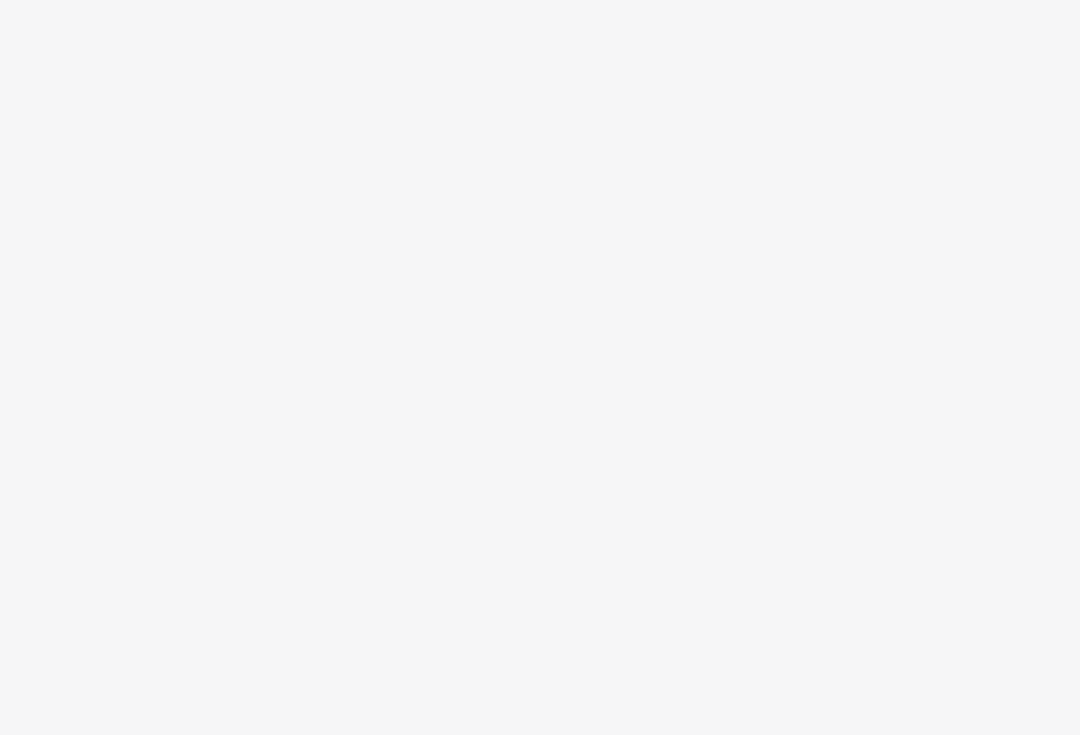 scroll, scrollTop: 0, scrollLeft: 0, axis: both 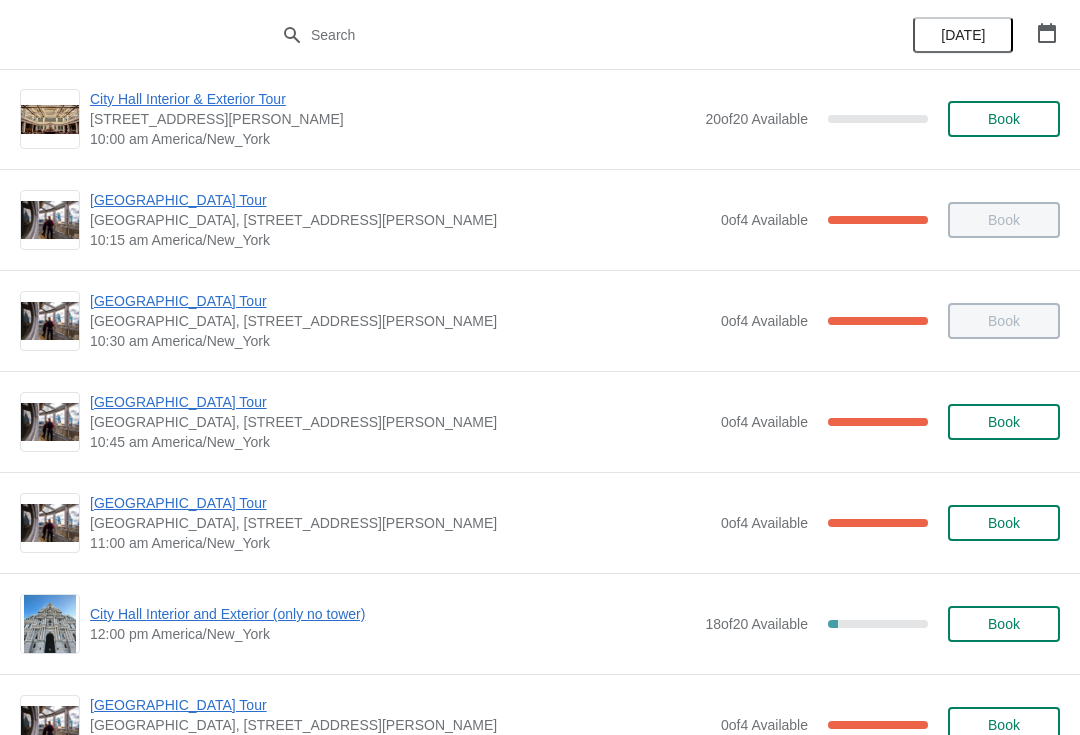 click on "City Hall Interior and Exterior (only no tower) 12:00 pm America/New_York 18  of  20   Available 10 % Book" at bounding box center [540, 623] 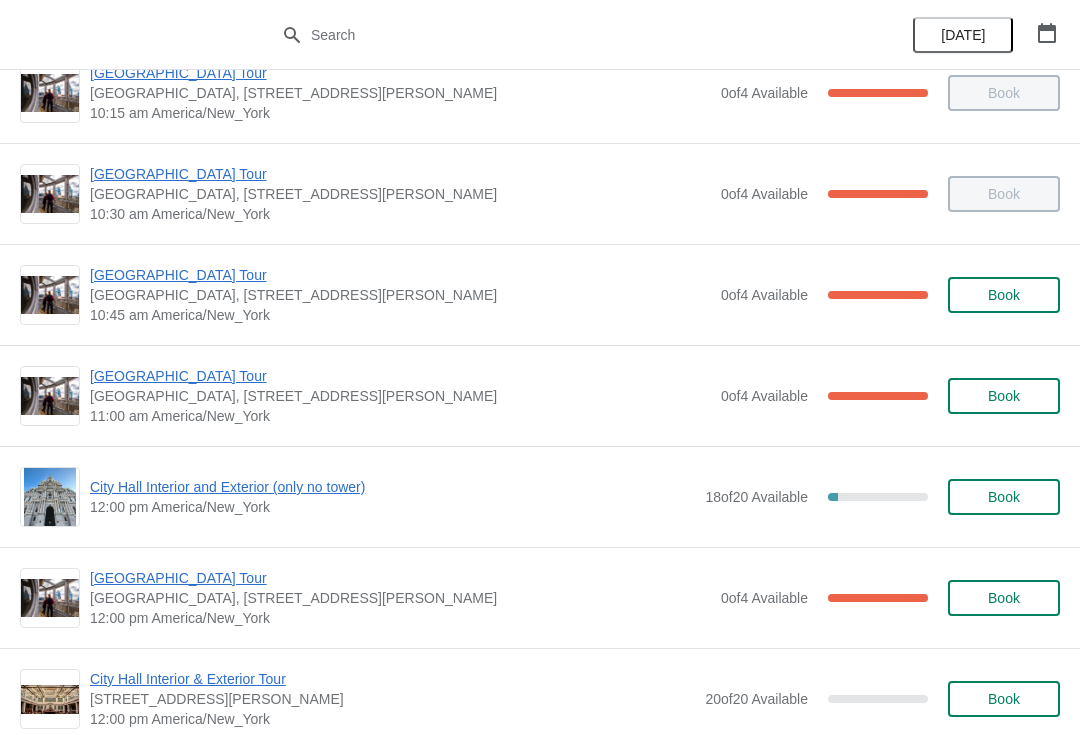 scroll, scrollTop: 447, scrollLeft: 0, axis: vertical 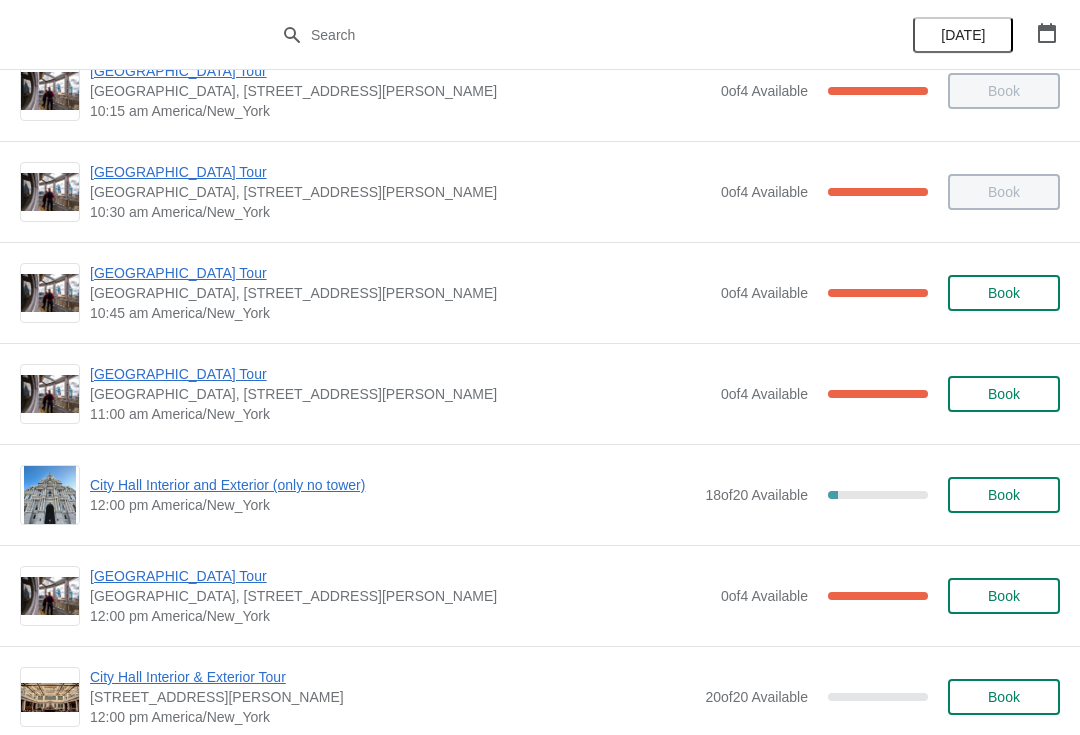 click on "[GEOGRAPHIC_DATA] Tour" at bounding box center (400, 374) 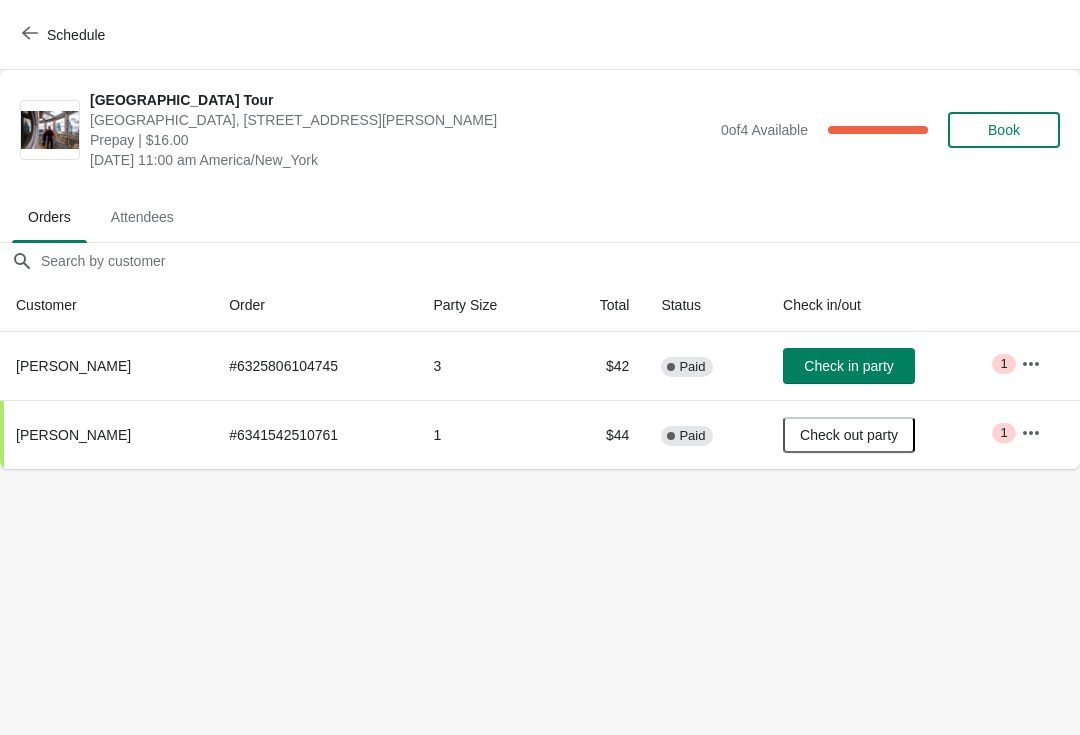 click on "Schedule" at bounding box center [76, 35] 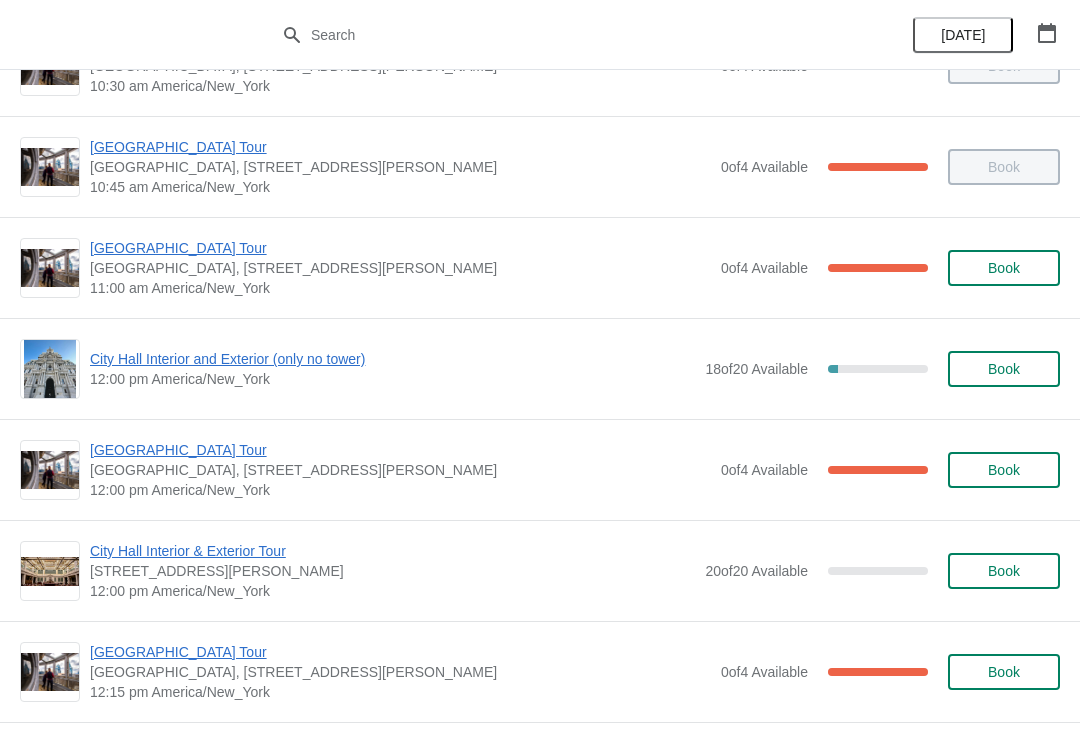 scroll, scrollTop: 574, scrollLeft: 0, axis: vertical 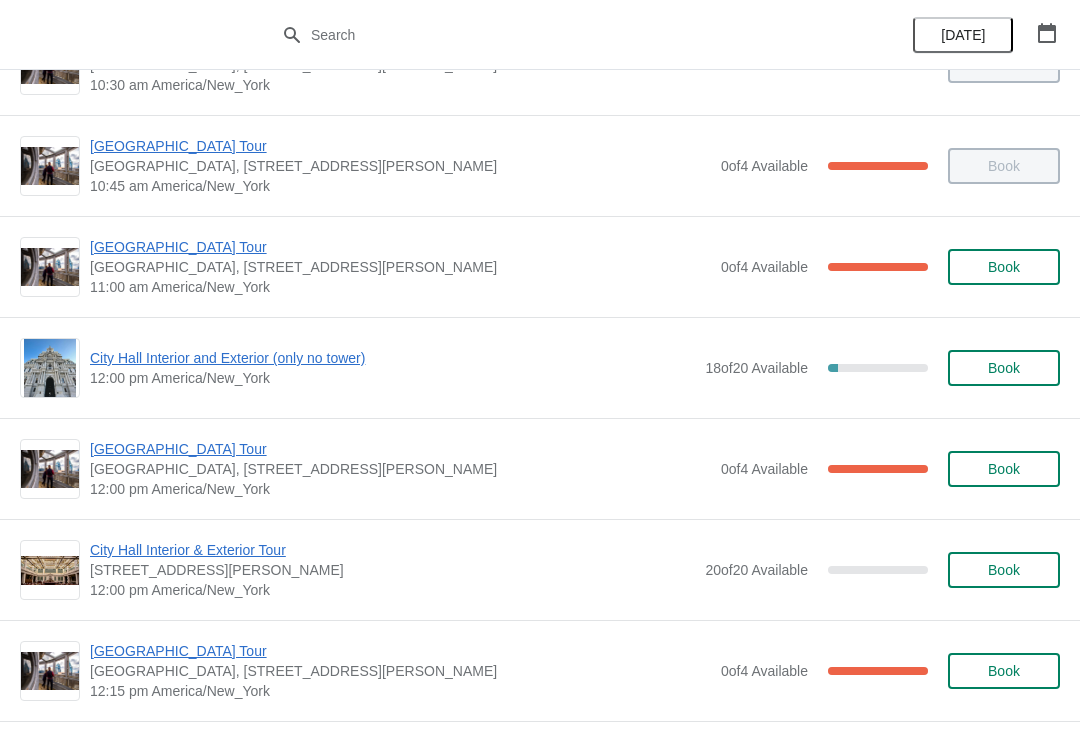 click on "[GEOGRAPHIC_DATA] Tour" at bounding box center (400, 449) 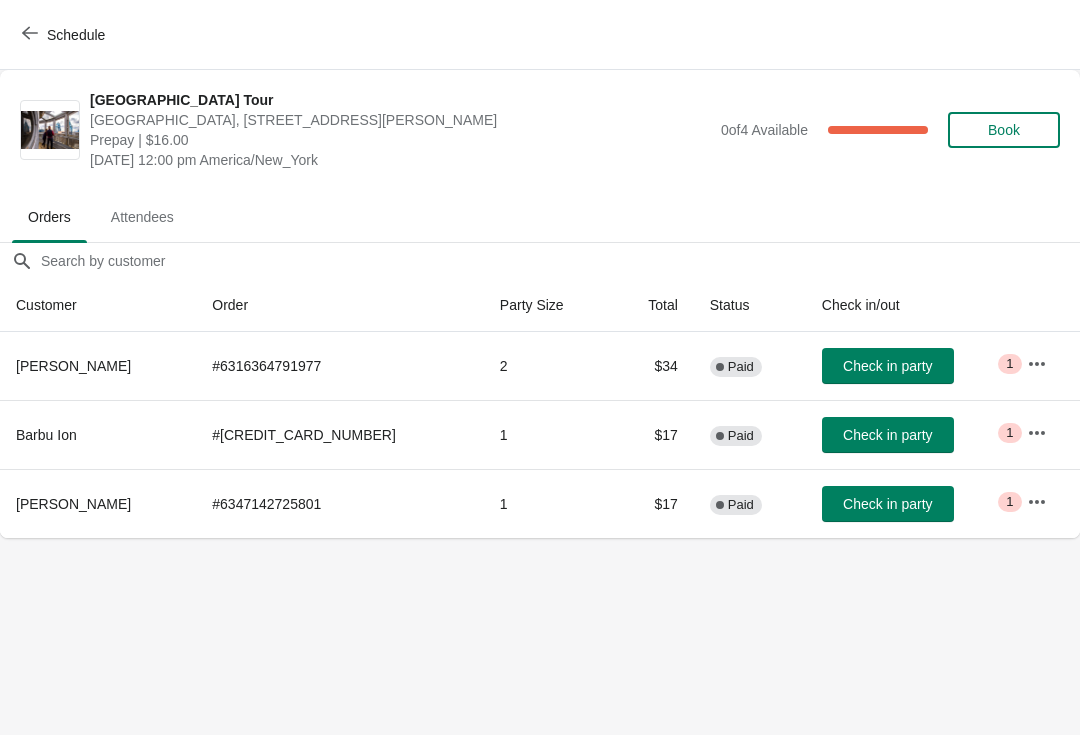 click 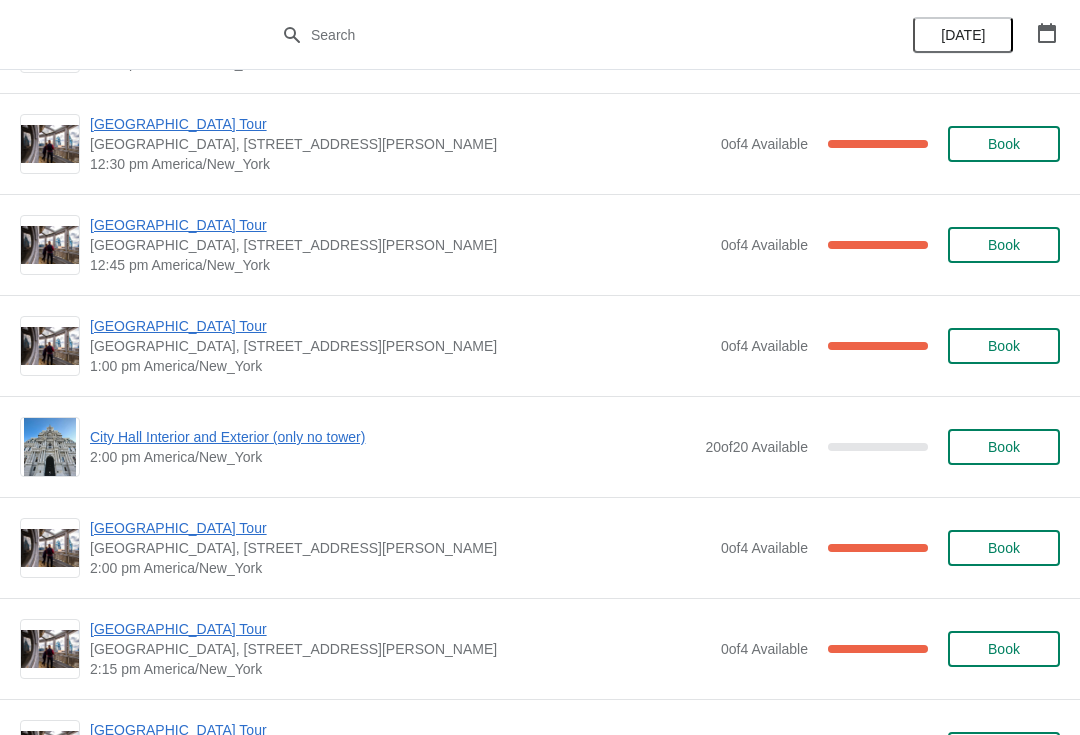 scroll, scrollTop: 1199, scrollLeft: 0, axis: vertical 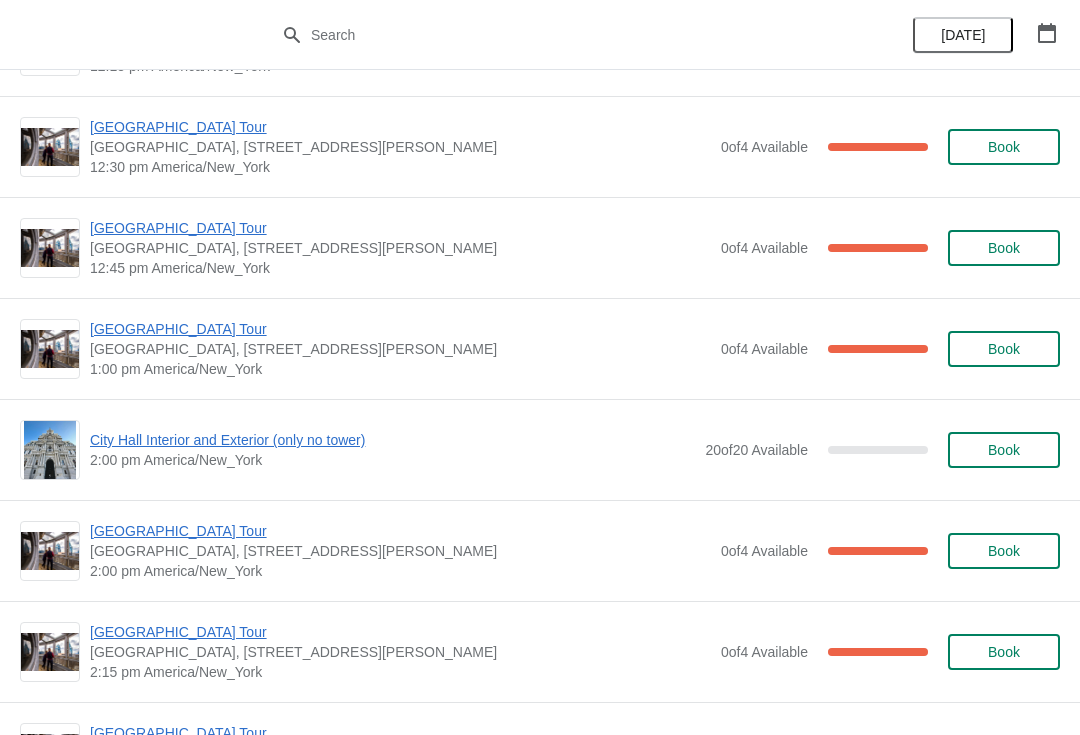 click on "[GEOGRAPHIC_DATA] Tour" at bounding box center (400, 329) 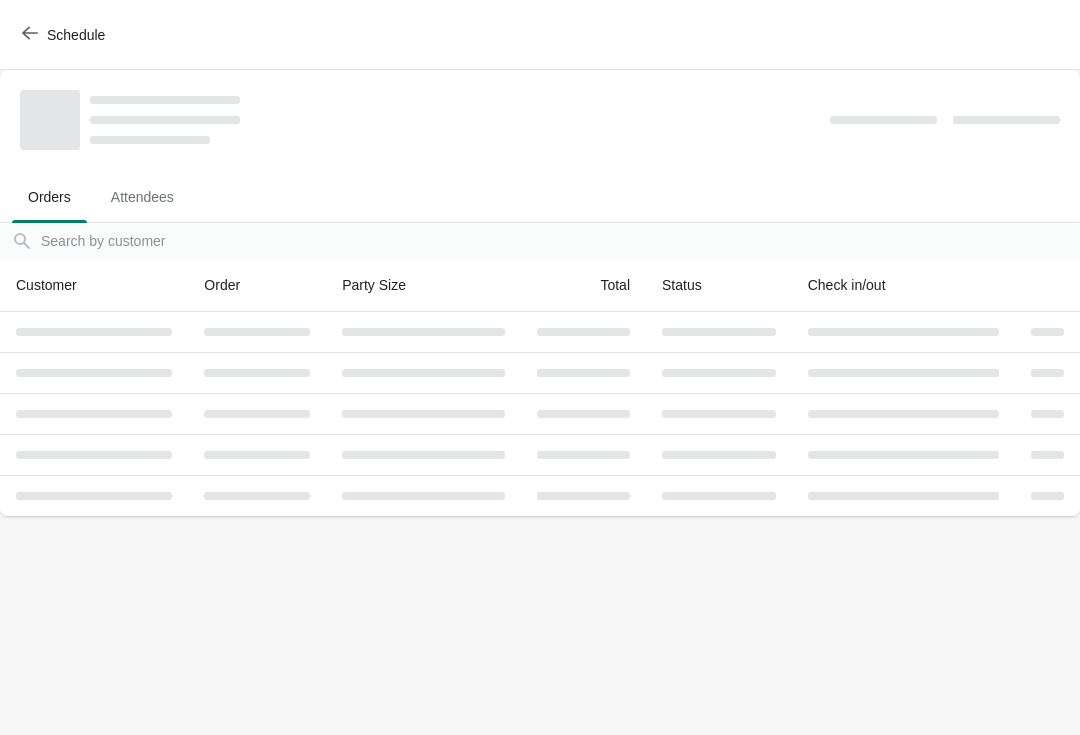 scroll, scrollTop: 0, scrollLeft: 0, axis: both 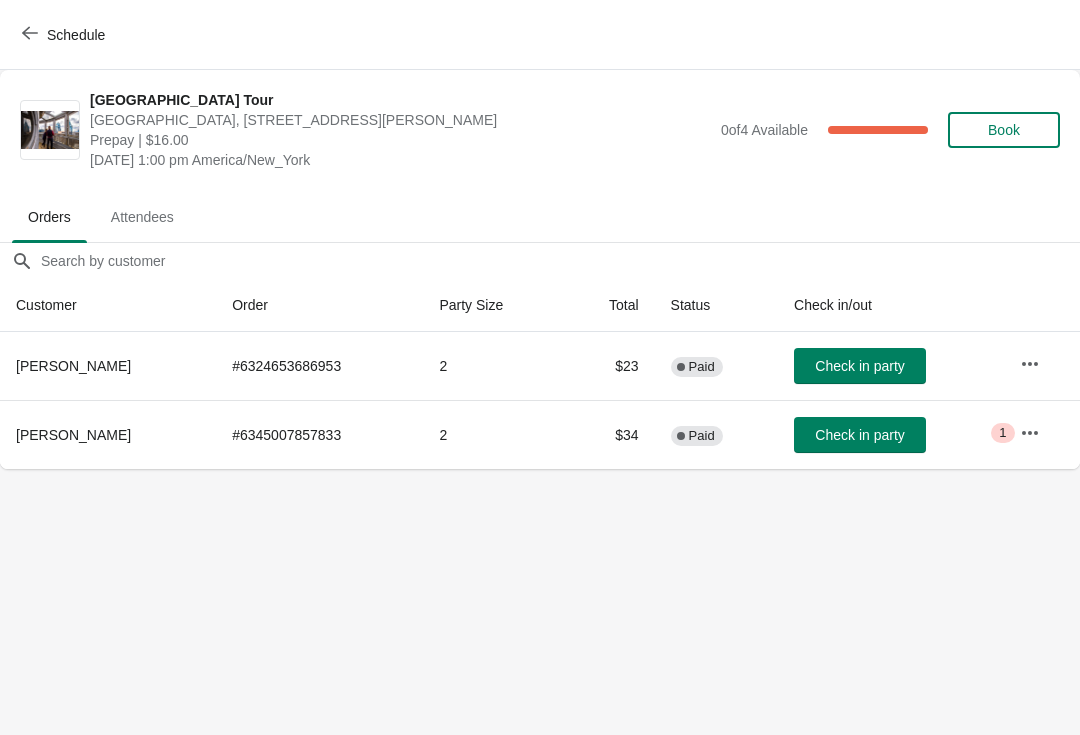 click on "Schedule" at bounding box center (540, 35) 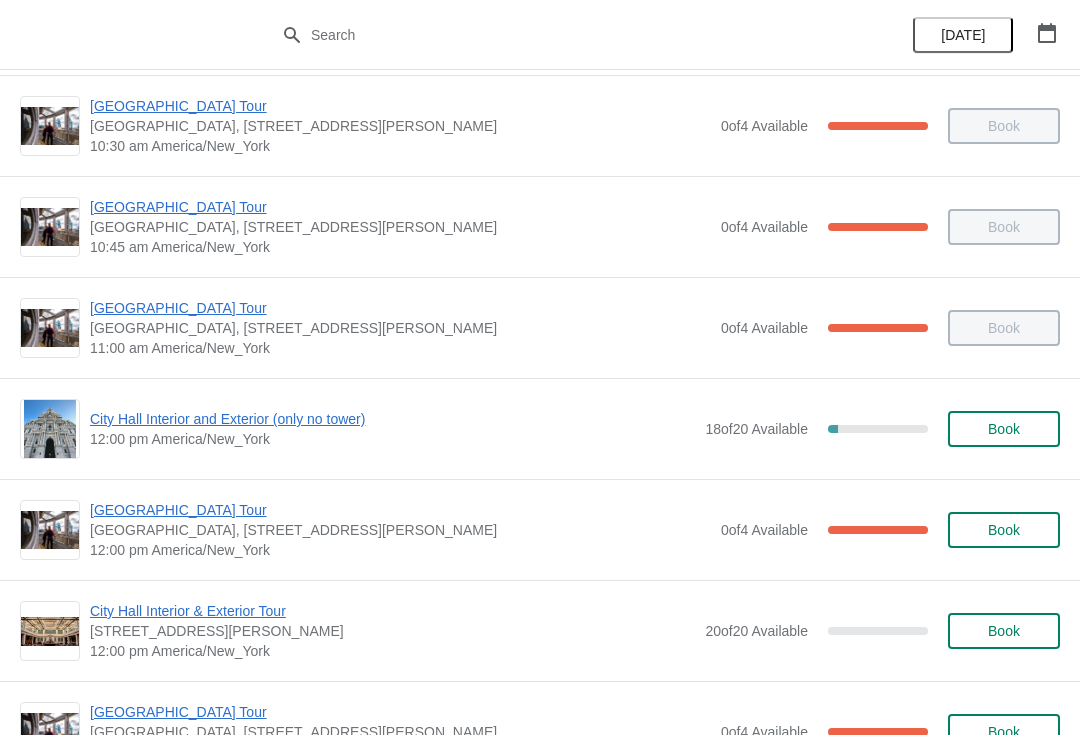 scroll, scrollTop: 511, scrollLeft: 0, axis: vertical 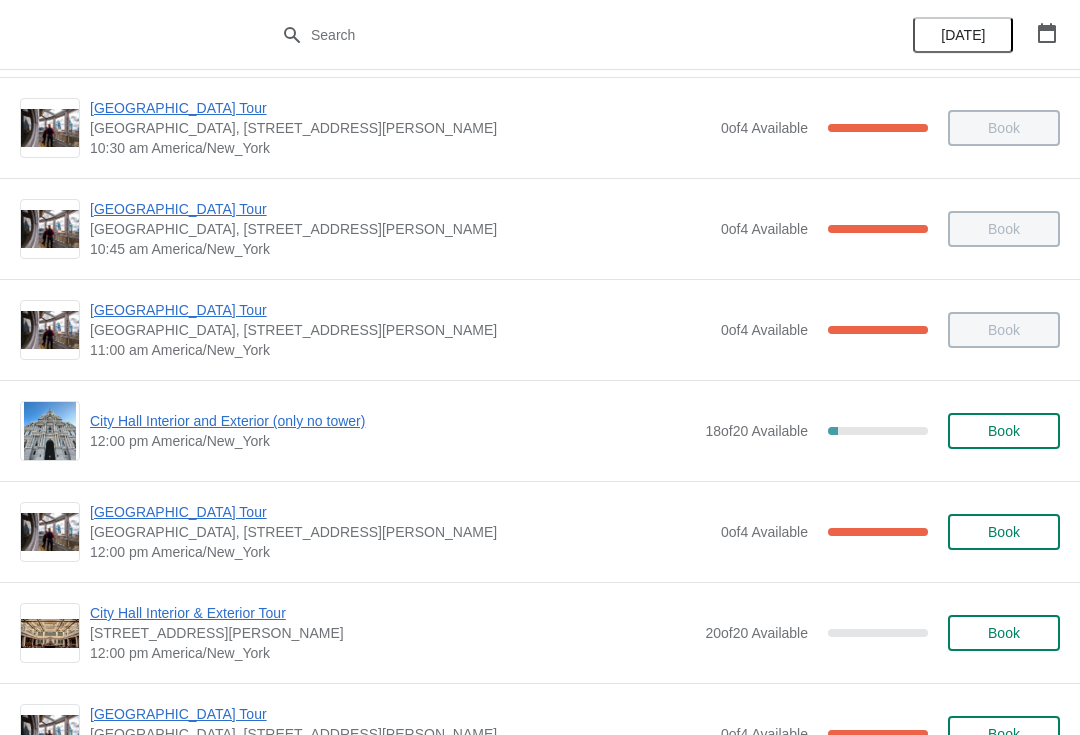 click on "[GEOGRAPHIC_DATA] Tour" at bounding box center [400, 310] 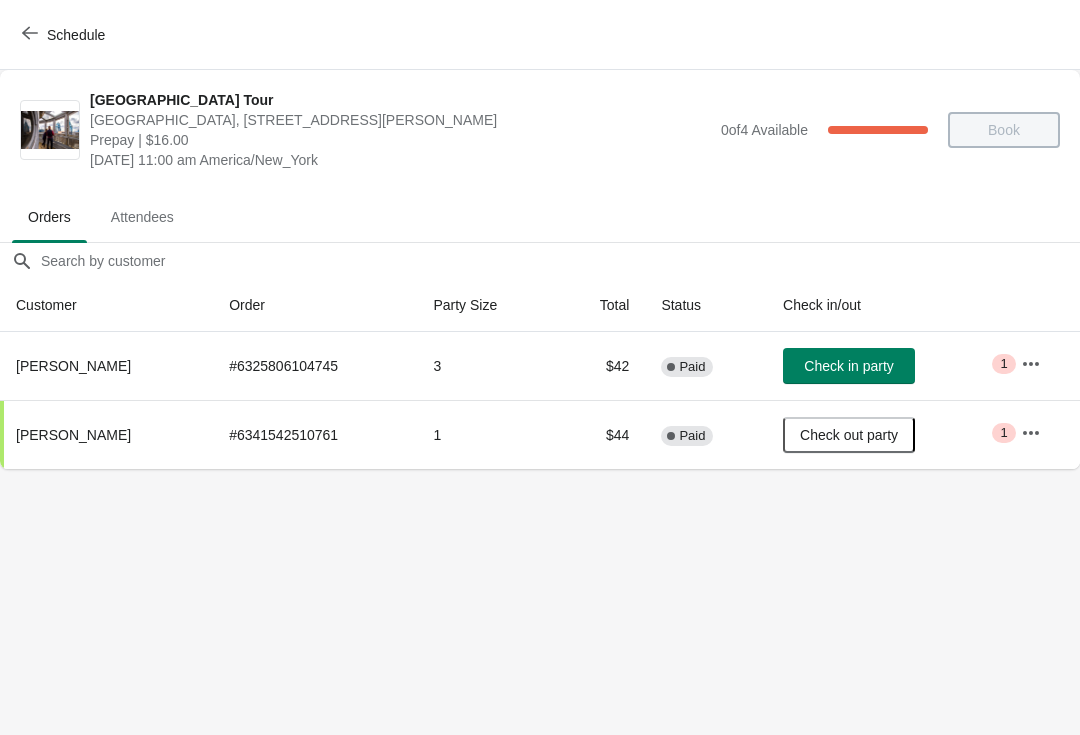scroll, scrollTop: 0, scrollLeft: 0, axis: both 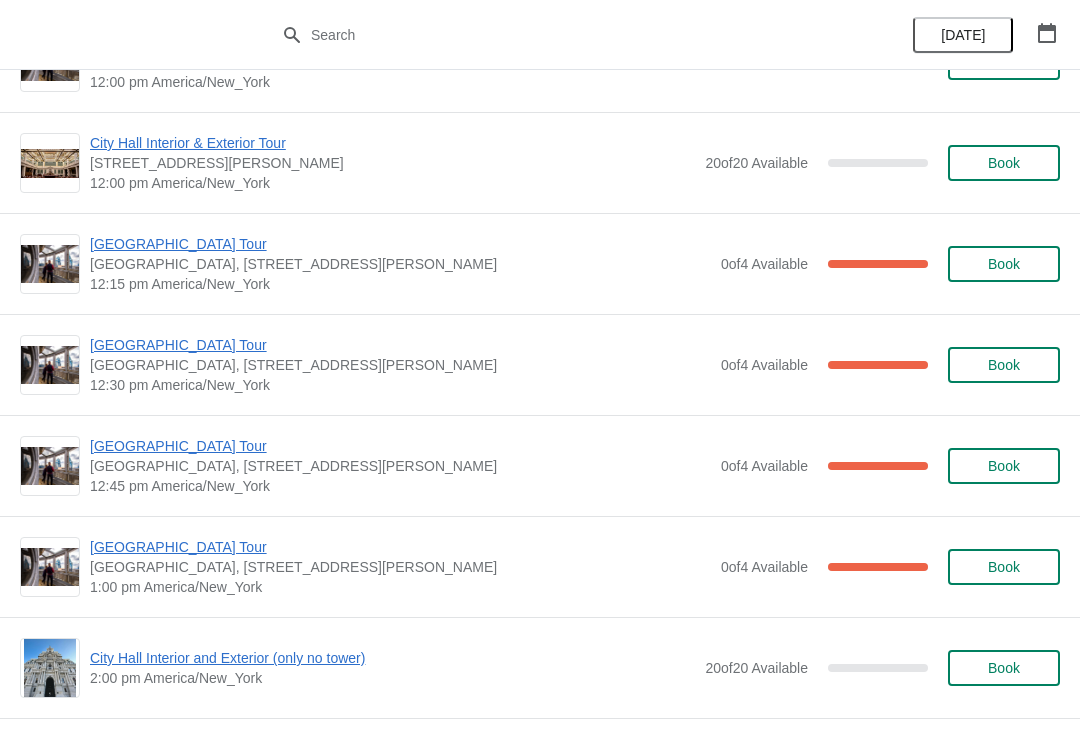 click on "[GEOGRAPHIC_DATA] Tour" at bounding box center (400, 547) 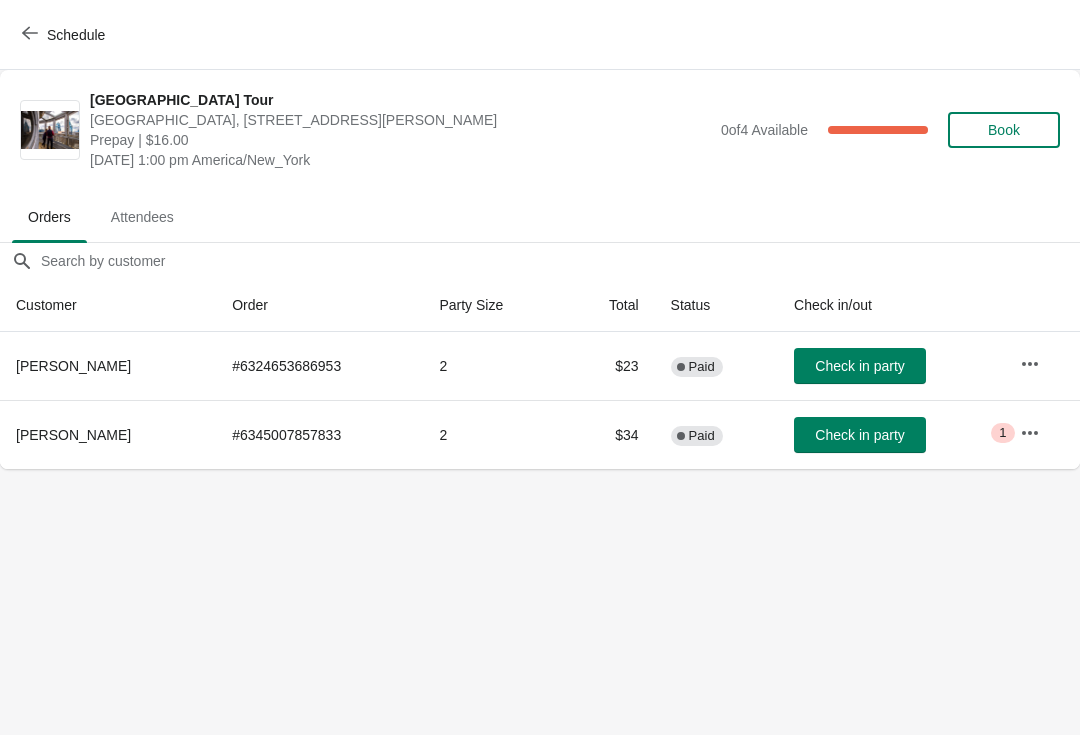 scroll, scrollTop: 0, scrollLeft: 0, axis: both 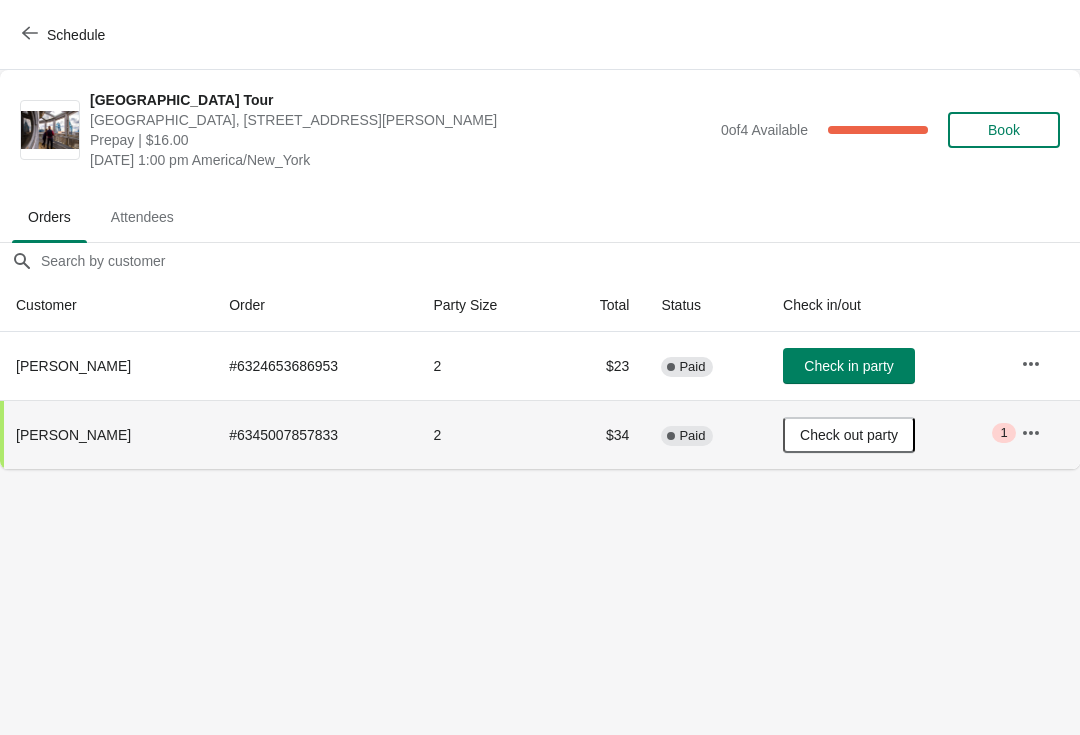 click on "Schedule" at bounding box center [76, 35] 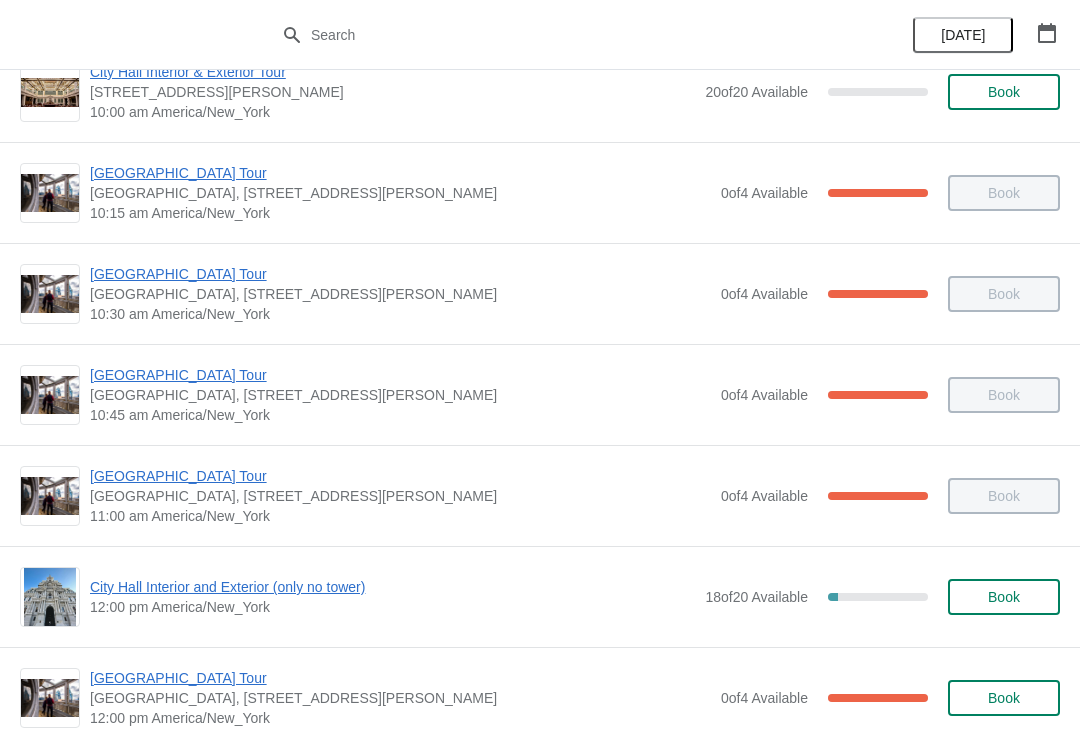 scroll, scrollTop: 333, scrollLeft: 0, axis: vertical 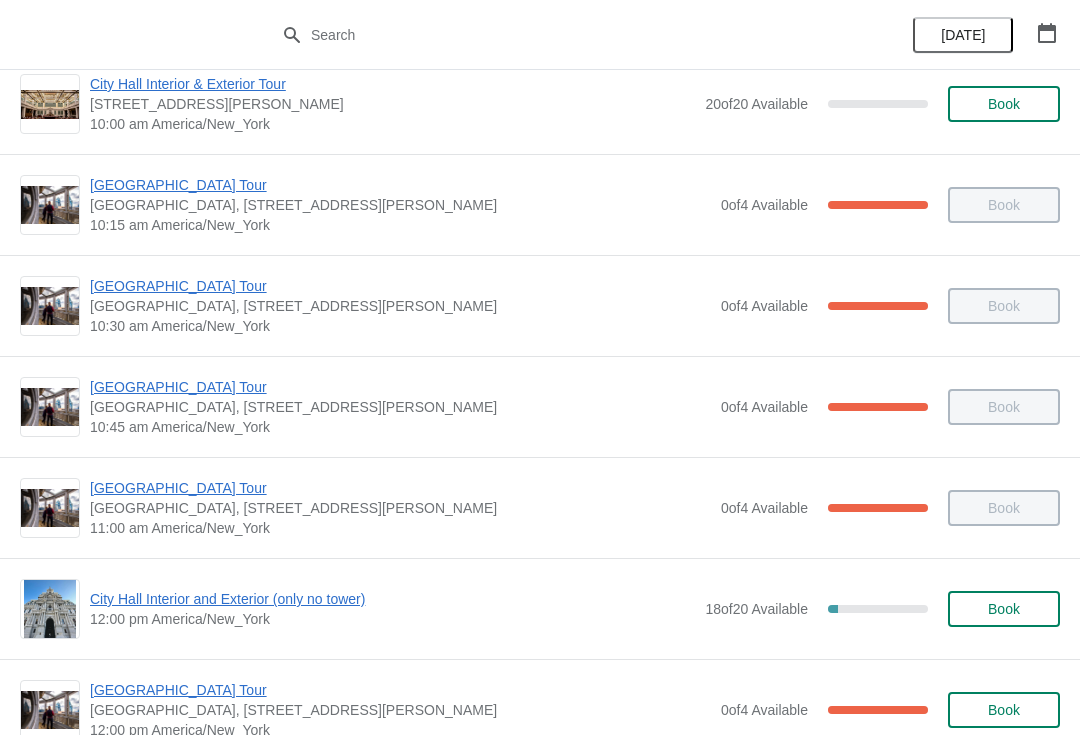 click on "City Hall Tower Tour City Hall Visitor Center, 1400 John F Kennedy Boulevard Suite 121, Philadelphia, PA, USA 11:00 am America/New_York 0  of  4   Available 100 % Book" at bounding box center [540, 507] 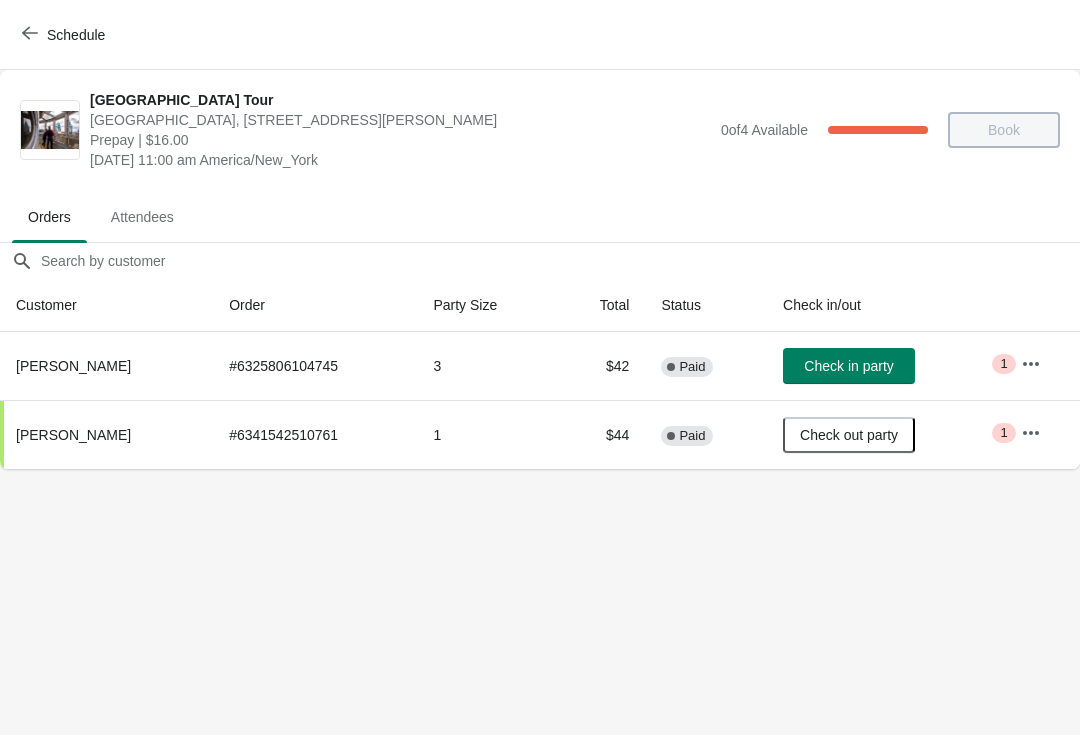 click on "Schedule" at bounding box center [65, 35] 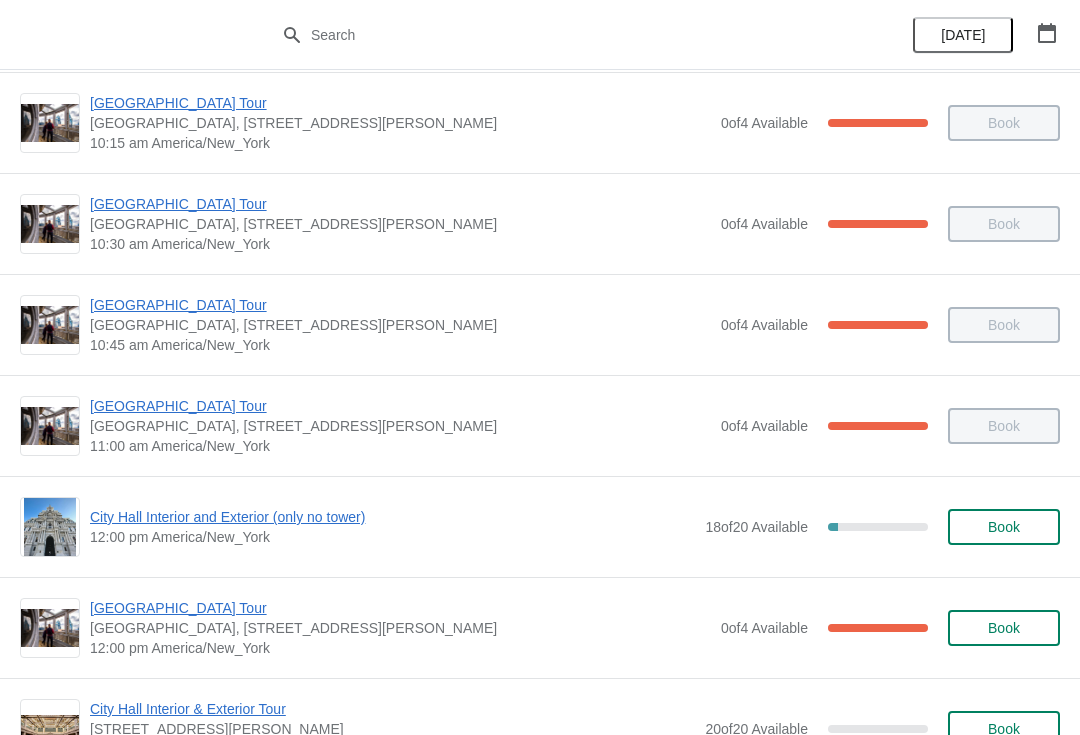 scroll, scrollTop: 414, scrollLeft: 0, axis: vertical 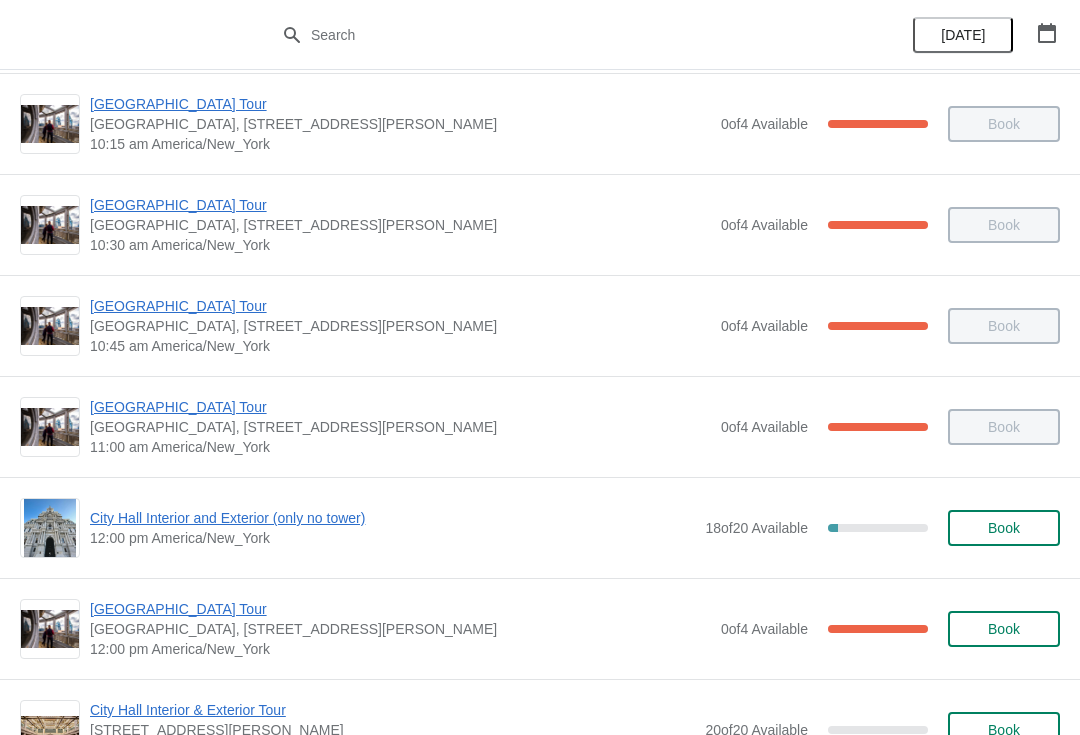 click on "[GEOGRAPHIC_DATA] Tour" at bounding box center [400, 609] 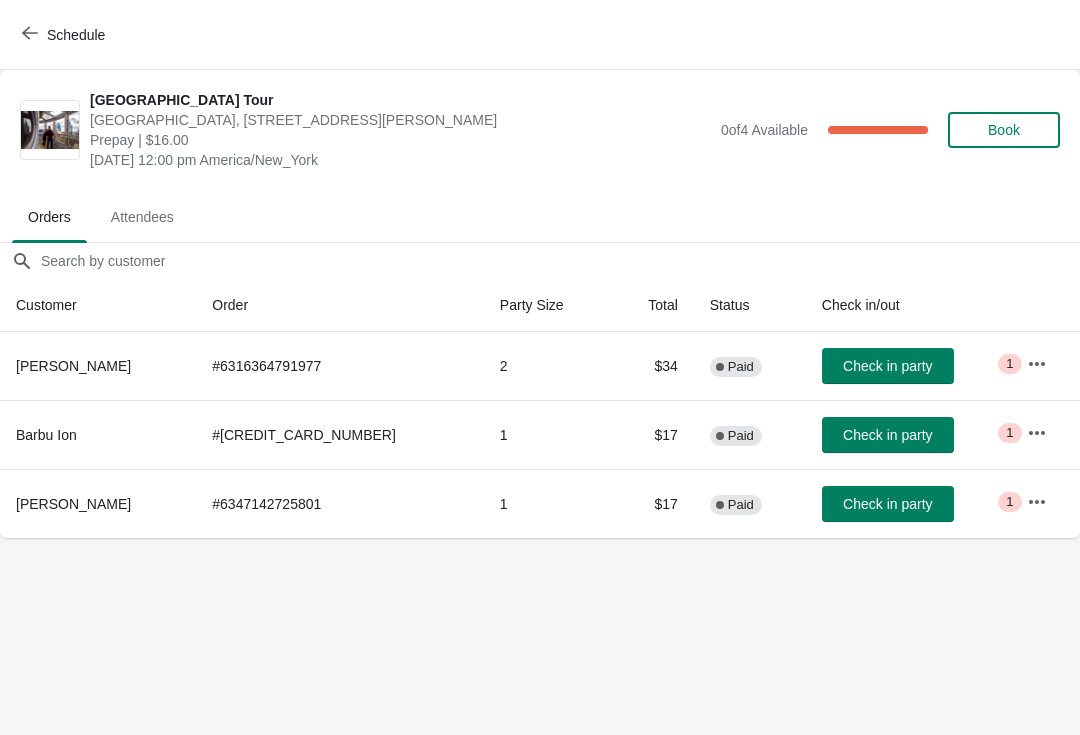 click on "Schedule" at bounding box center [65, 34] 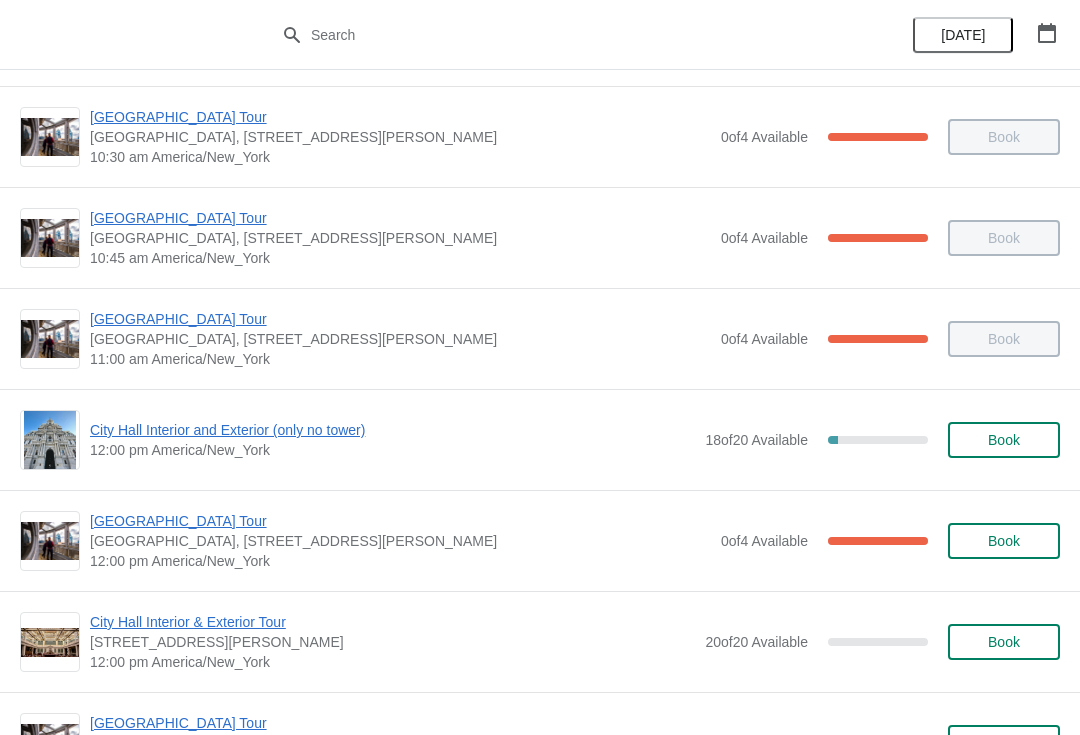 scroll, scrollTop: 511, scrollLeft: 0, axis: vertical 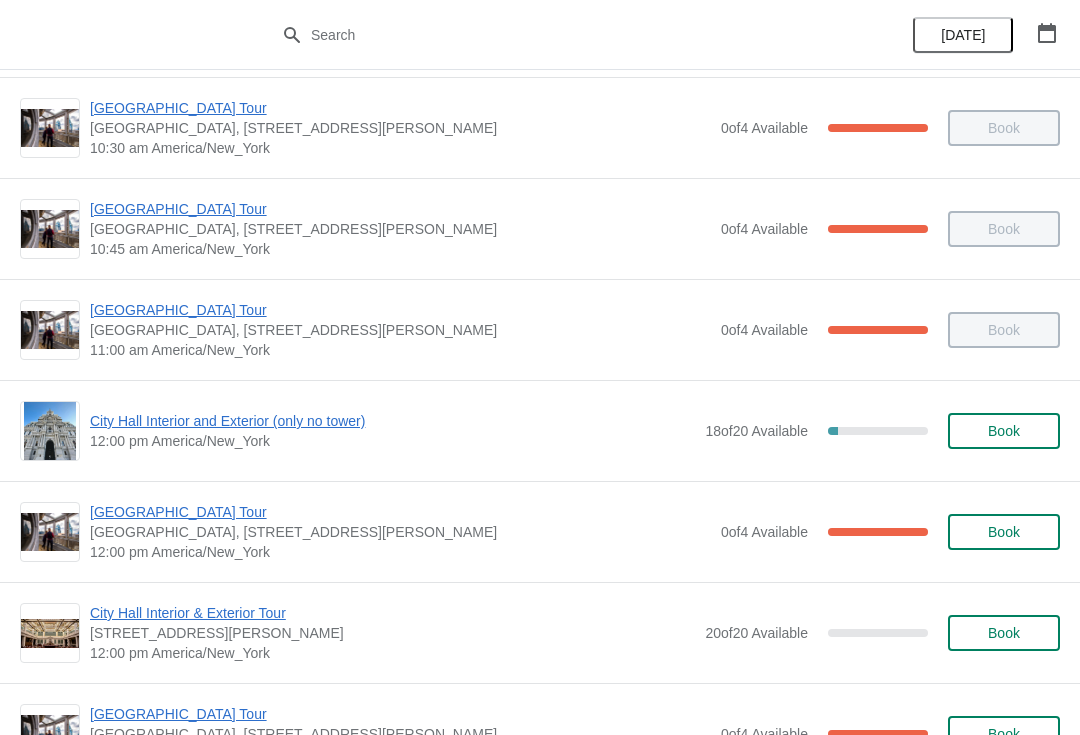 click on "[GEOGRAPHIC_DATA] Tour" at bounding box center (400, 512) 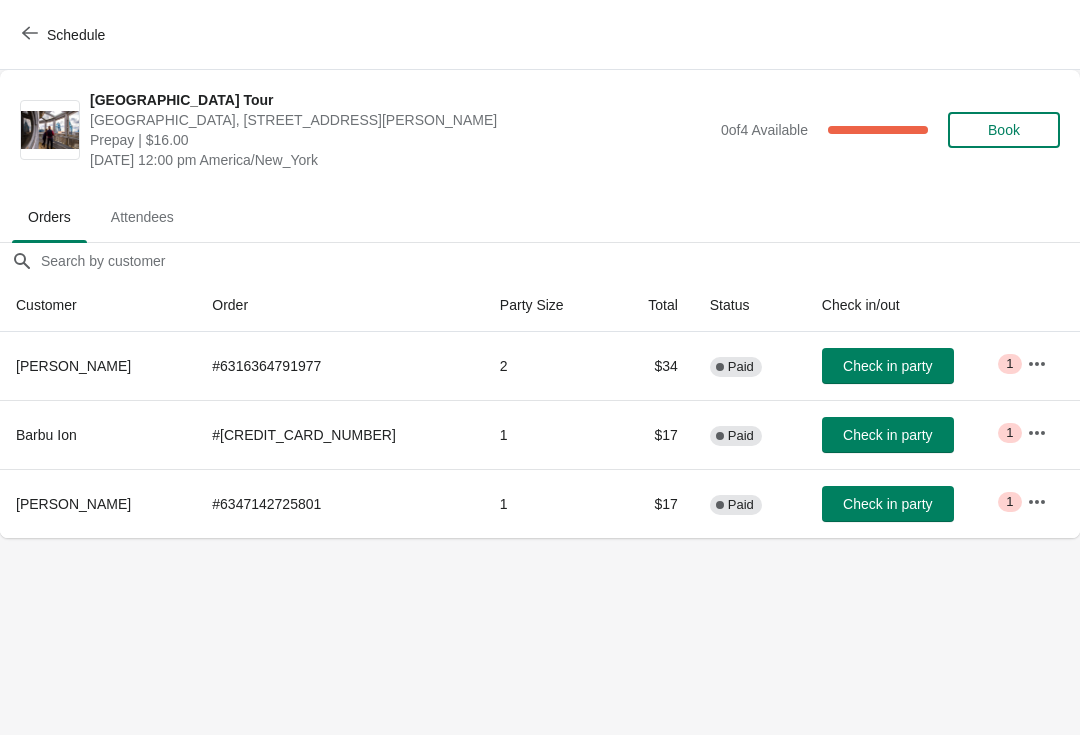 click on "Check in party" at bounding box center [887, 435] 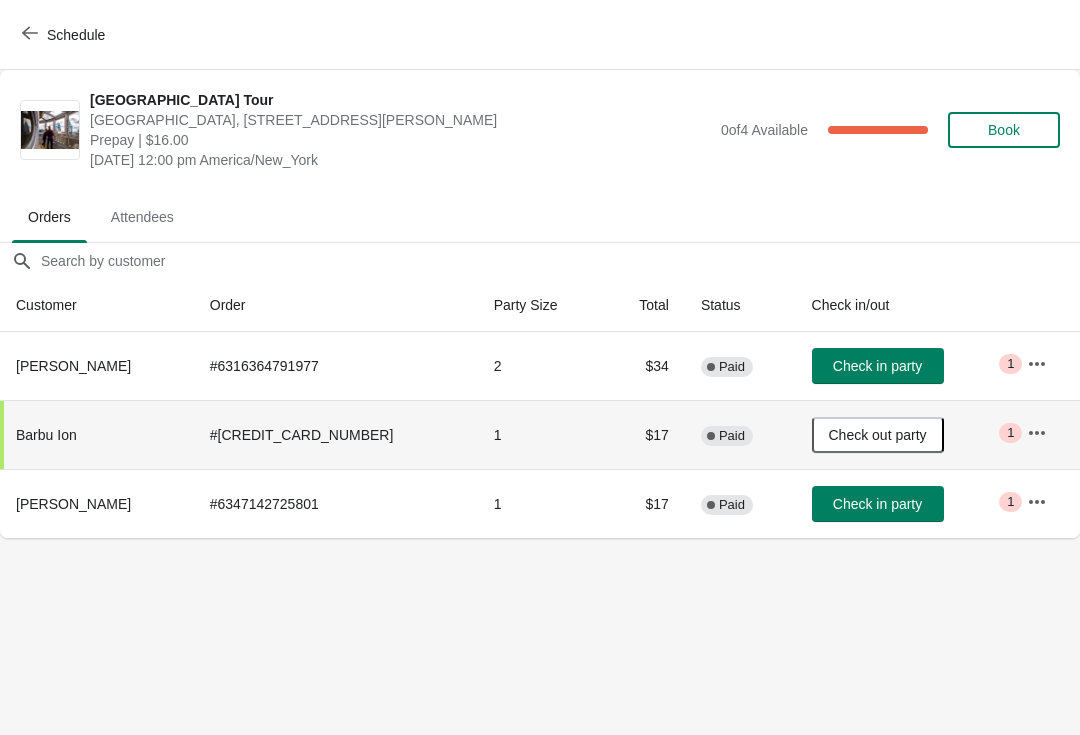 click on "Schedule" at bounding box center (65, 35) 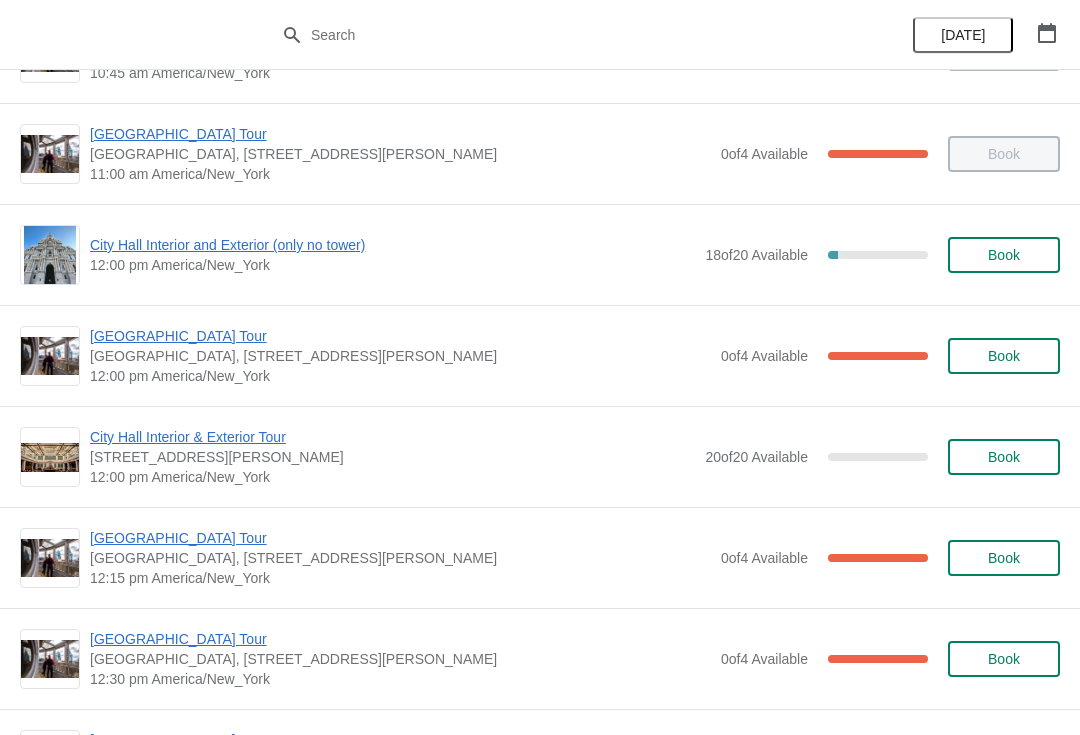 scroll, scrollTop: 642, scrollLeft: 0, axis: vertical 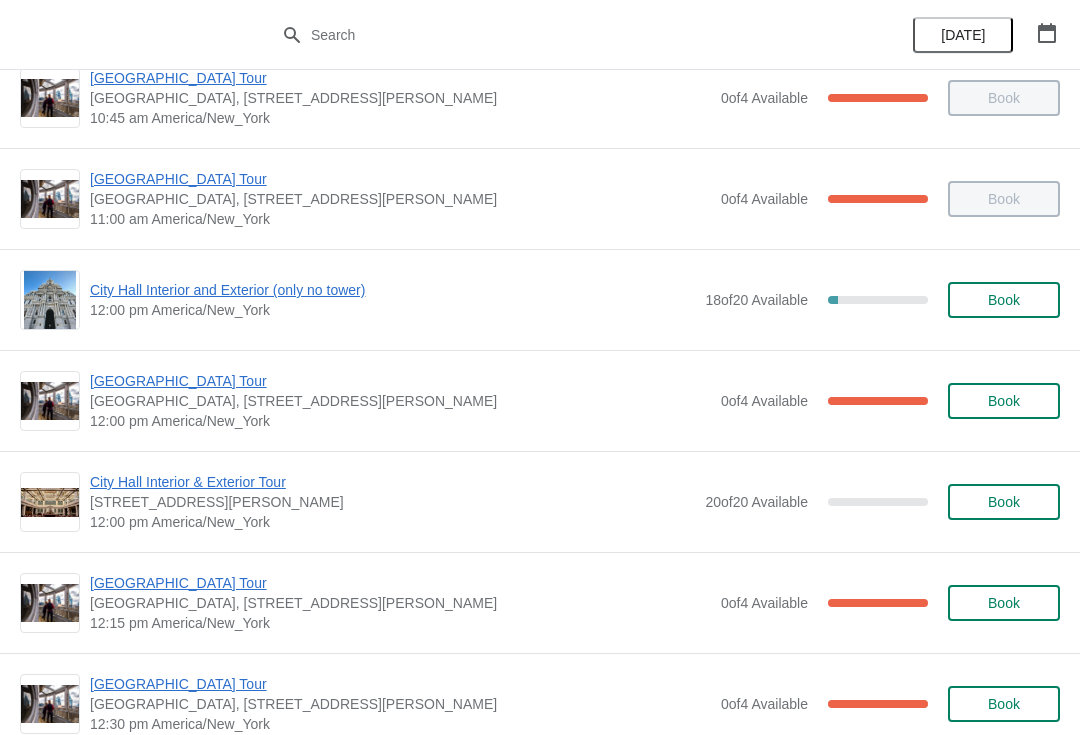 click on "[GEOGRAPHIC_DATA] Tour" at bounding box center [400, 381] 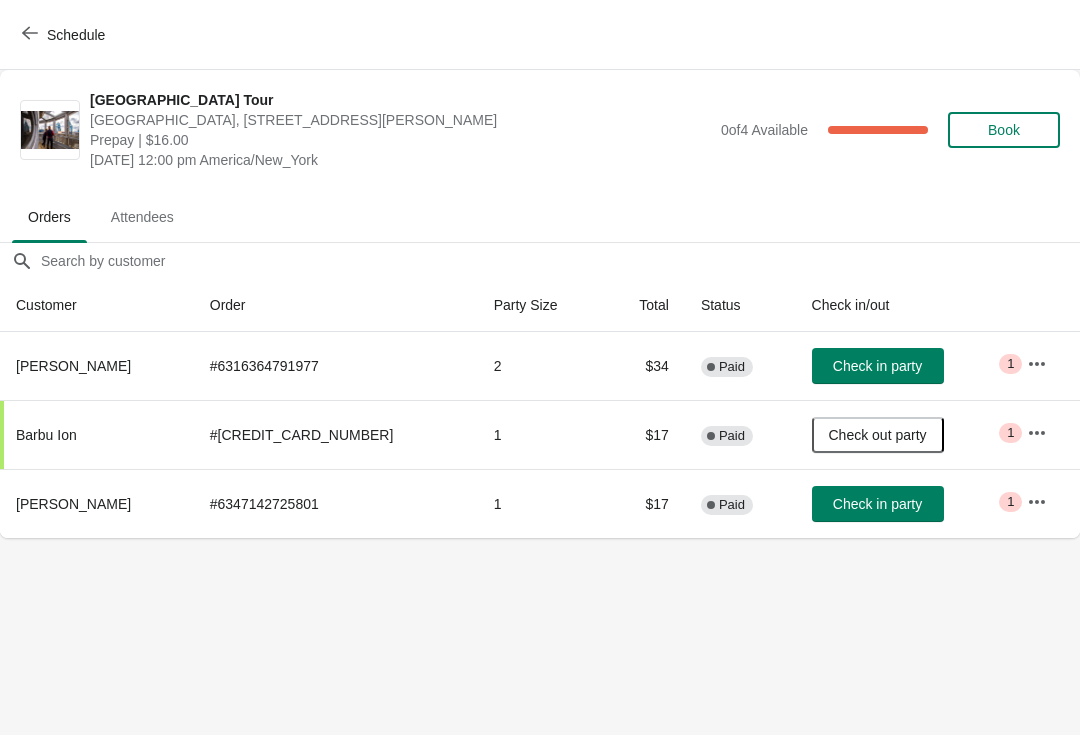 scroll, scrollTop: 0, scrollLeft: 0, axis: both 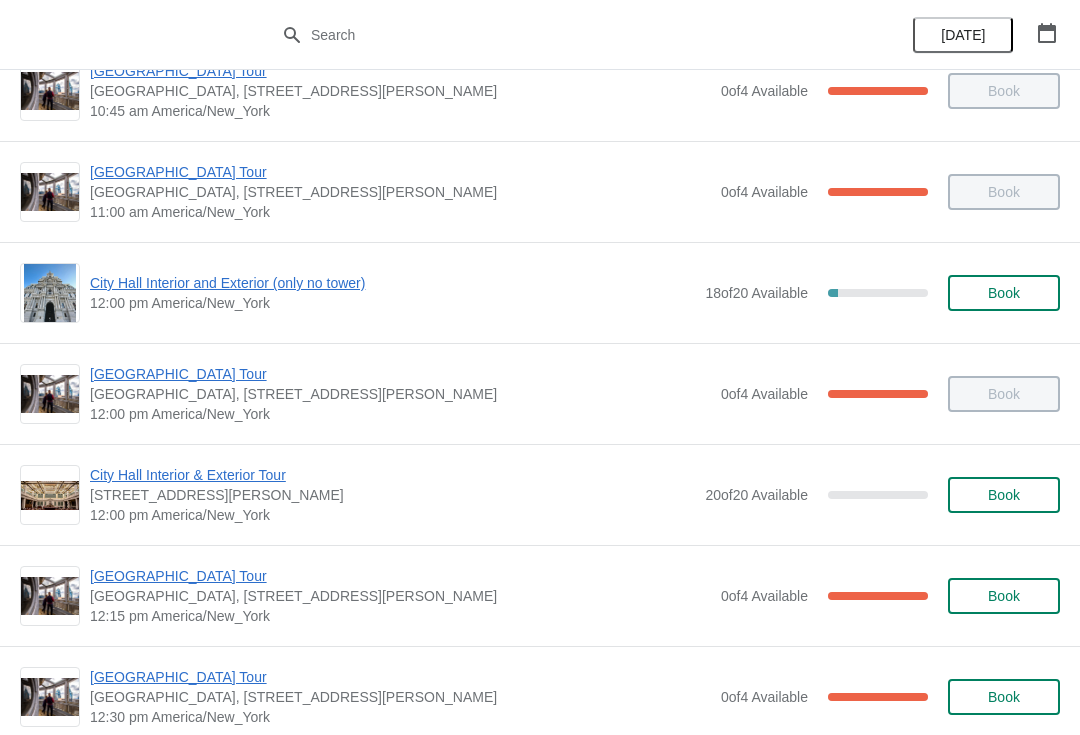 click on "[GEOGRAPHIC_DATA] Tour" at bounding box center [400, 576] 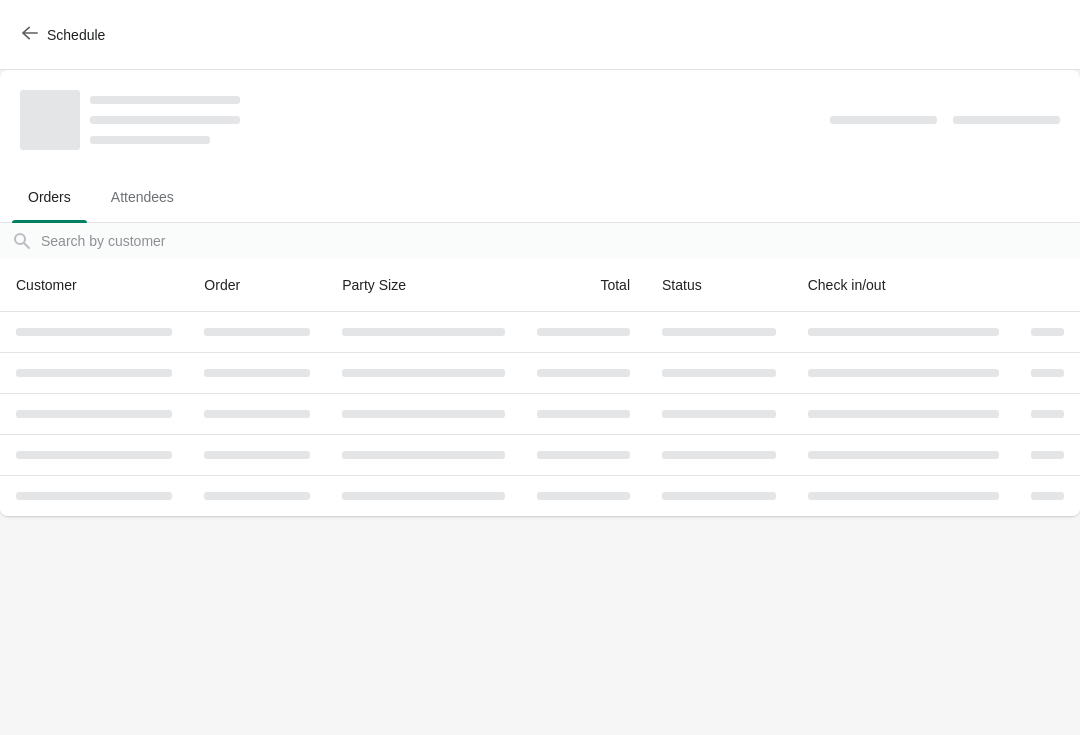 scroll, scrollTop: 0, scrollLeft: 0, axis: both 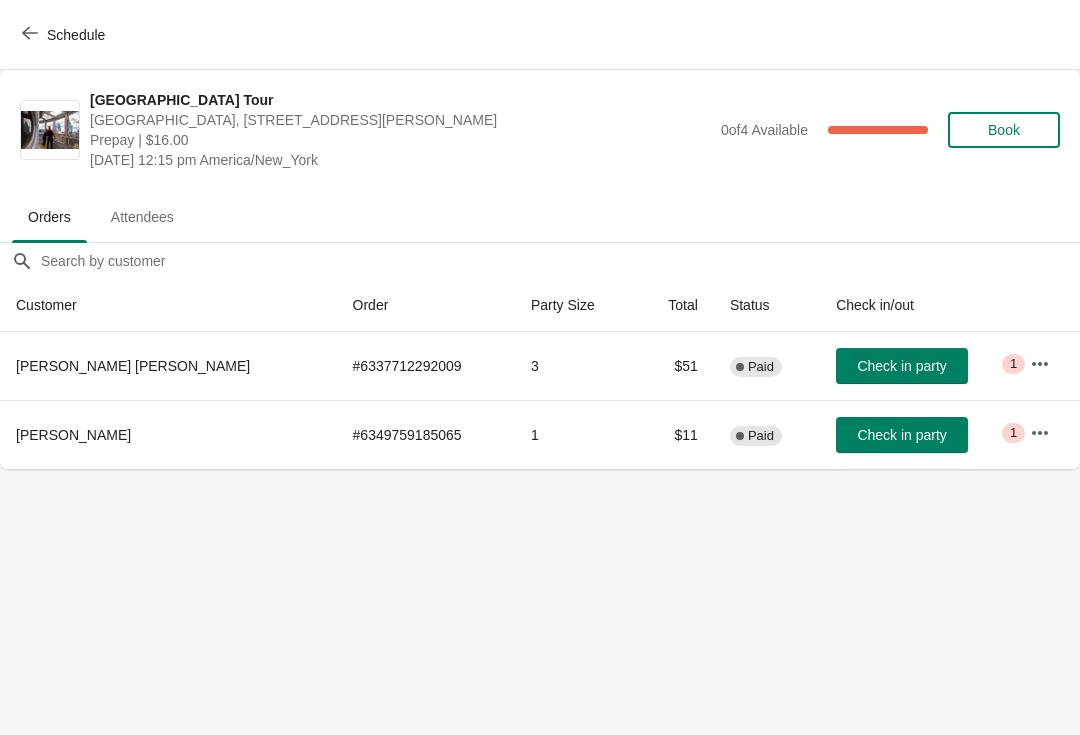 click on "Check in party" at bounding box center [902, 366] 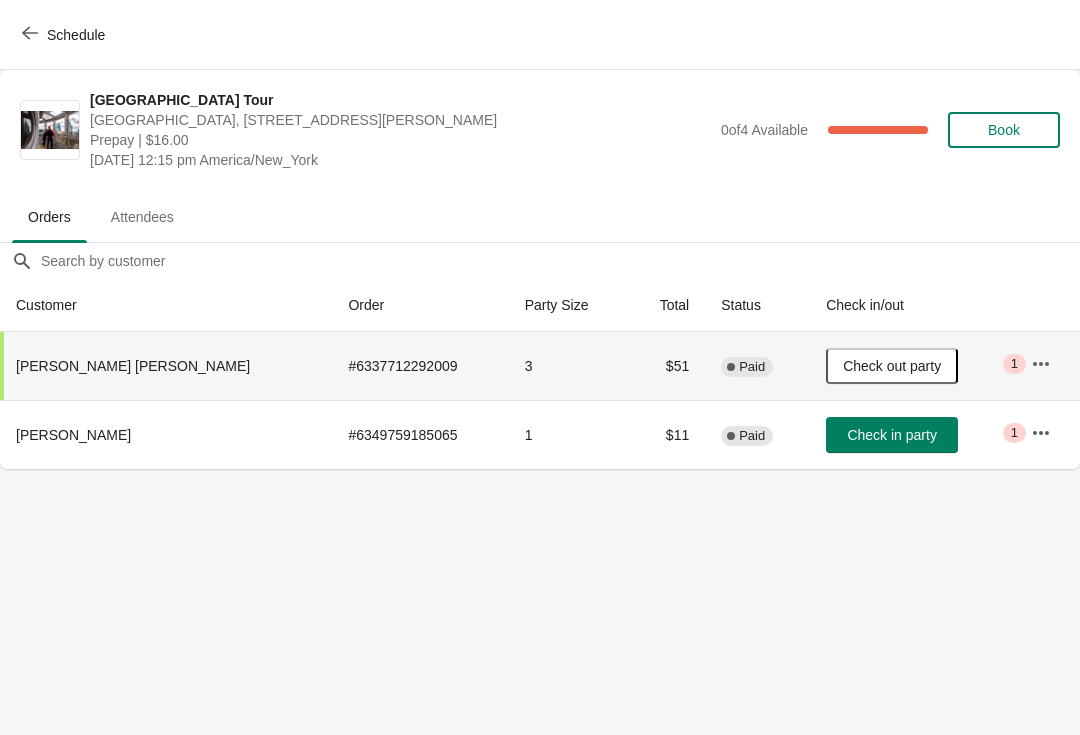 click 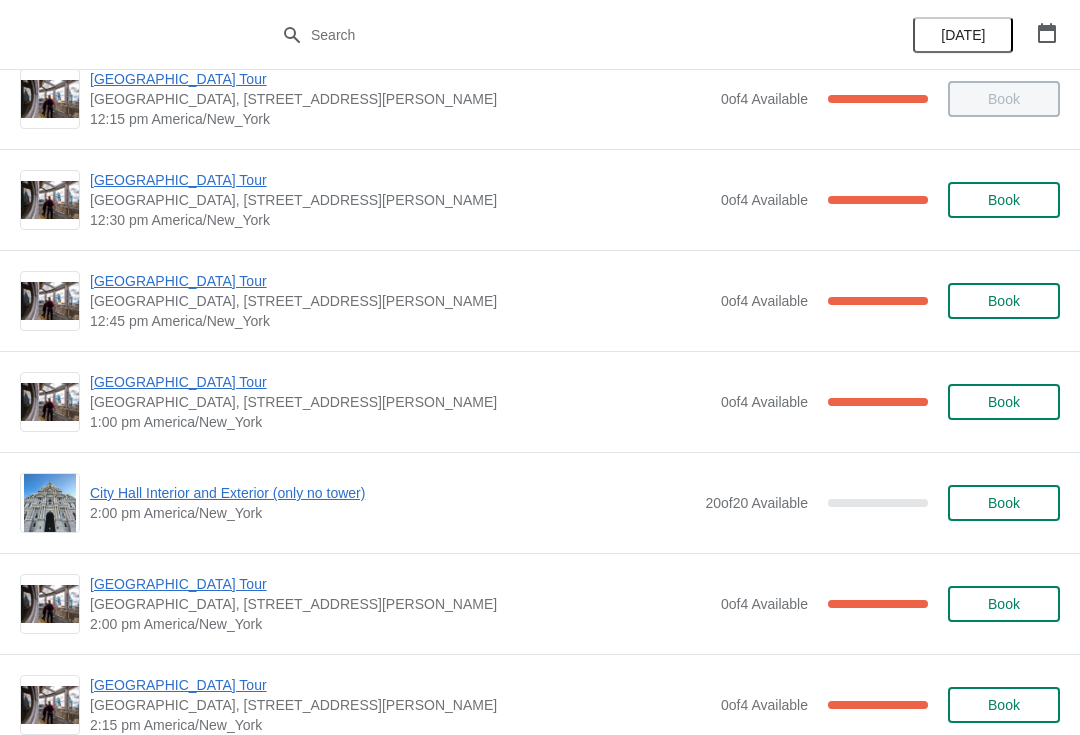 scroll, scrollTop: 1147, scrollLeft: 0, axis: vertical 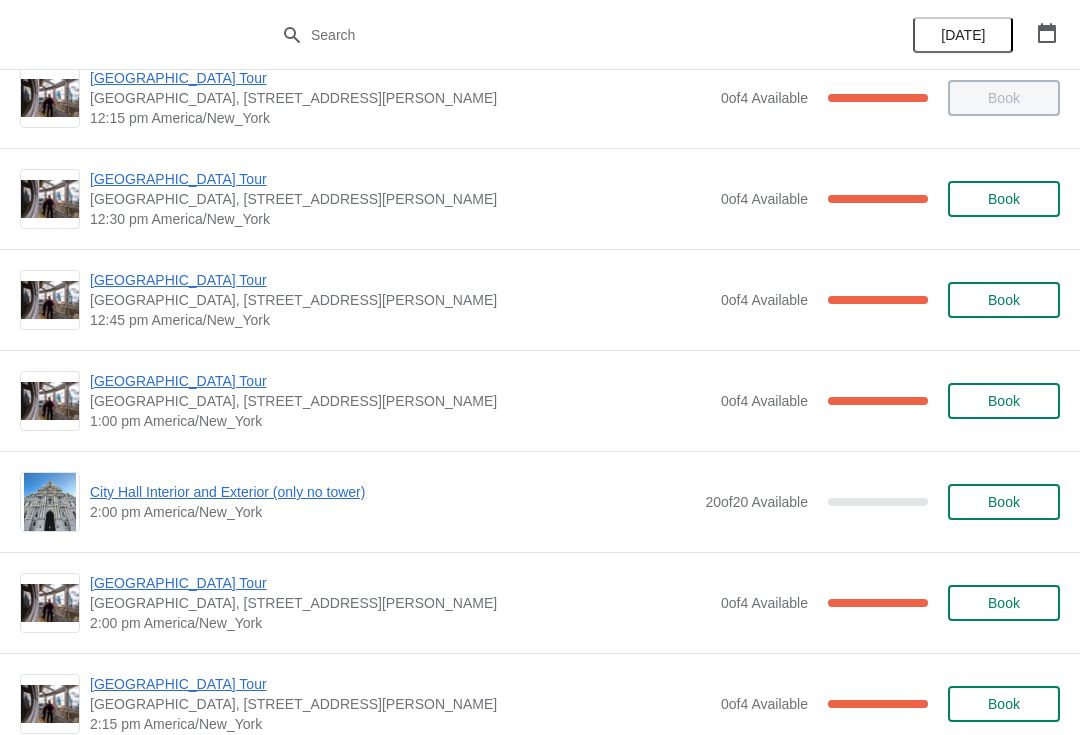 click on "[GEOGRAPHIC_DATA] Tour" at bounding box center (400, 280) 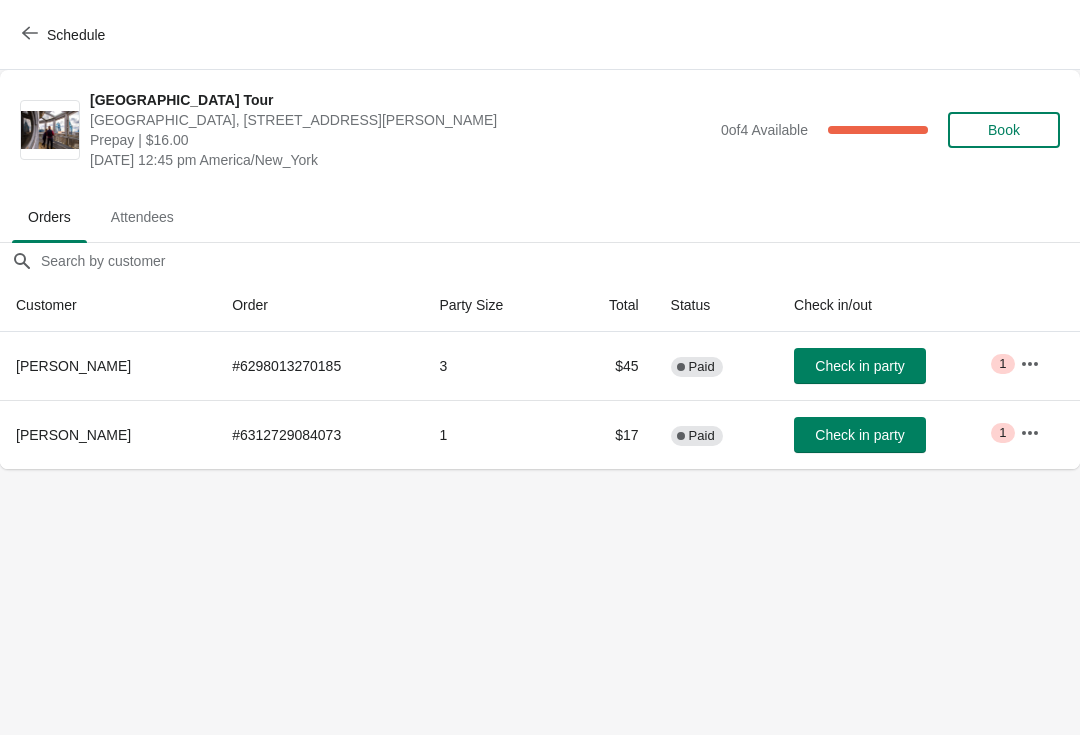 click on "Check in party" at bounding box center (860, 435) 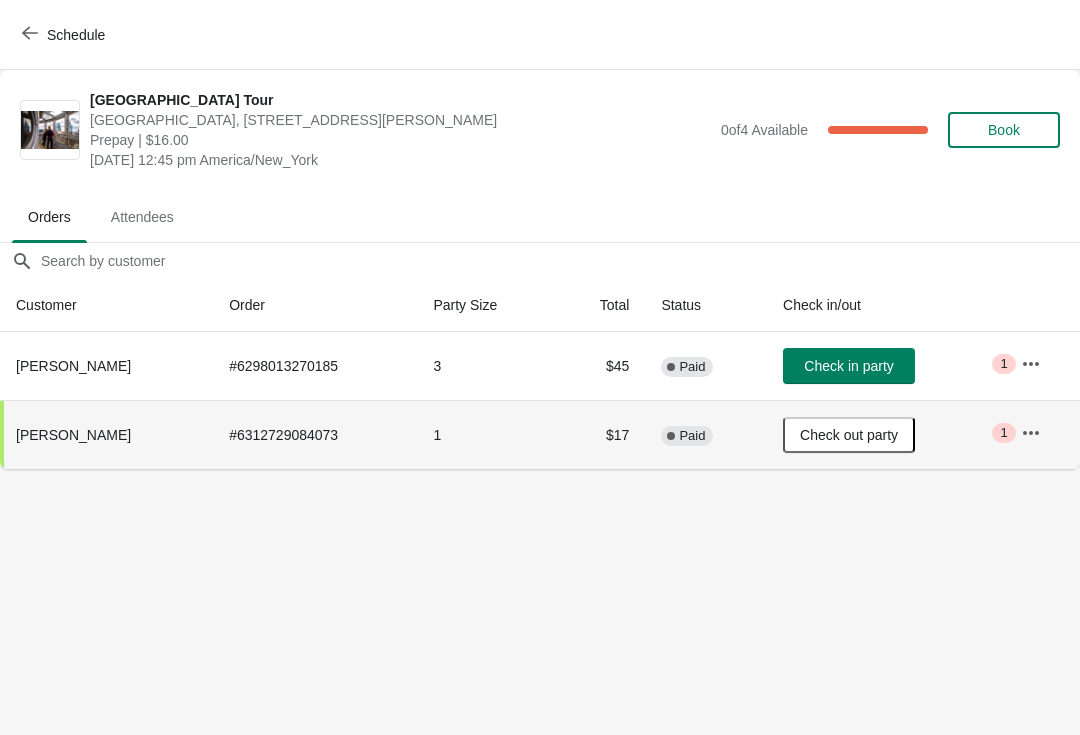 click on "Schedule" at bounding box center (65, 34) 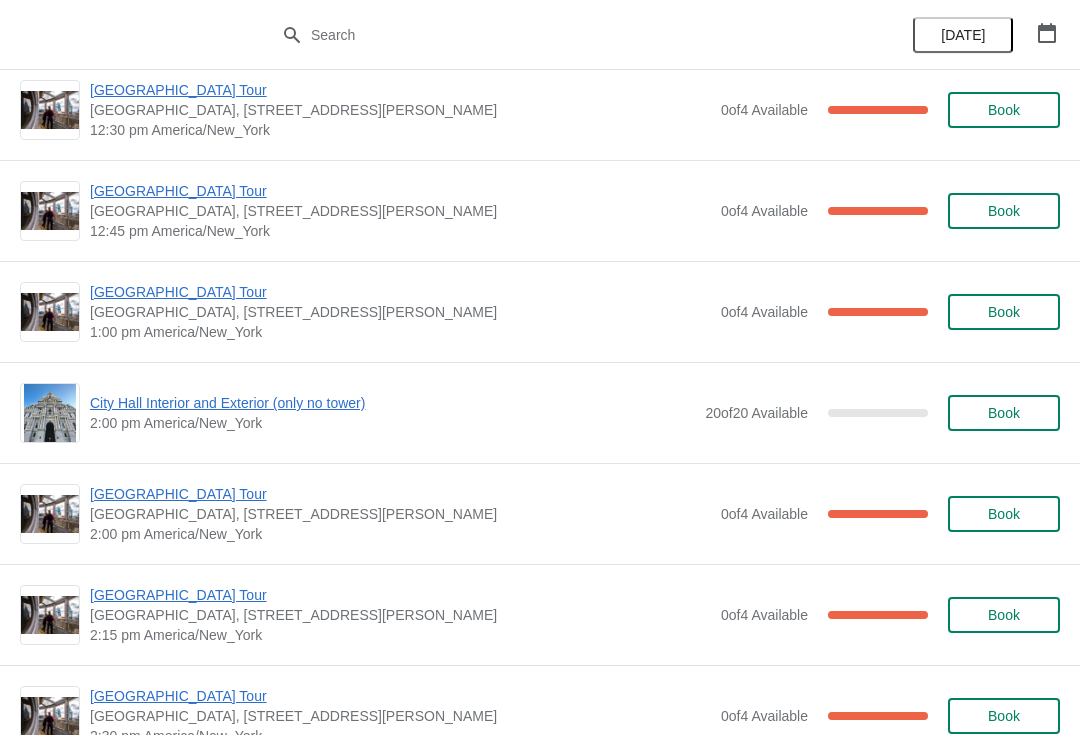 scroll, scrollTop: 1232, scrollLeft: 0, axis: vertical 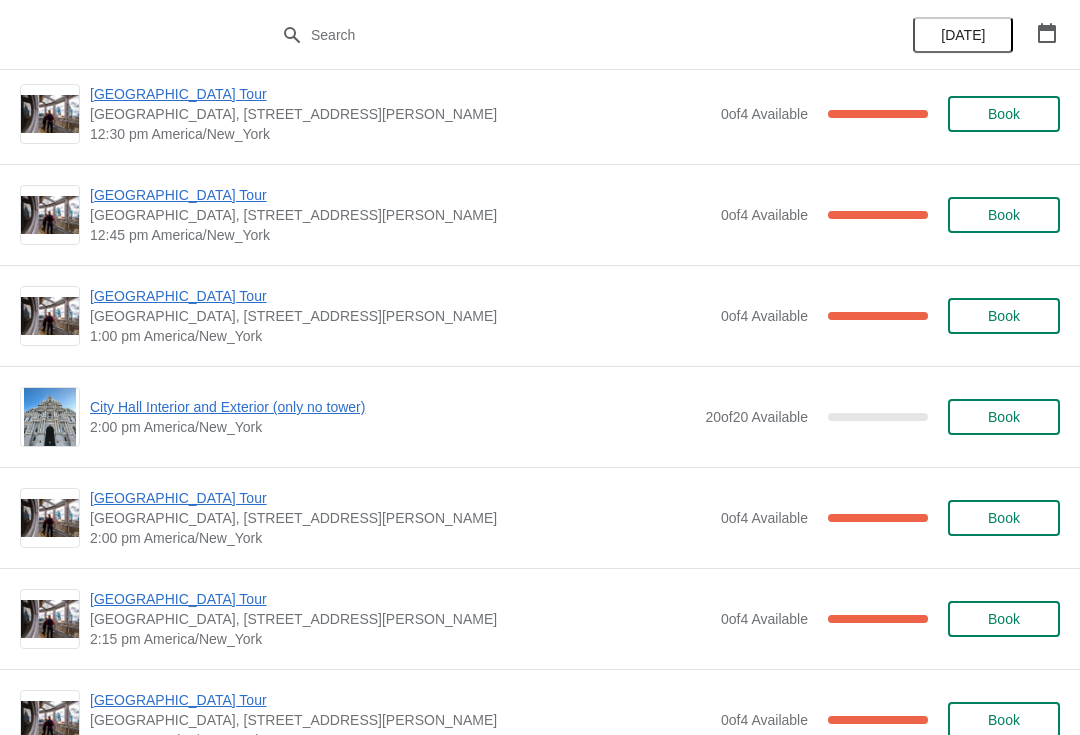 click on "[GEOGRAPHIC_DATA] Tour" at bounding box center [400, 296] 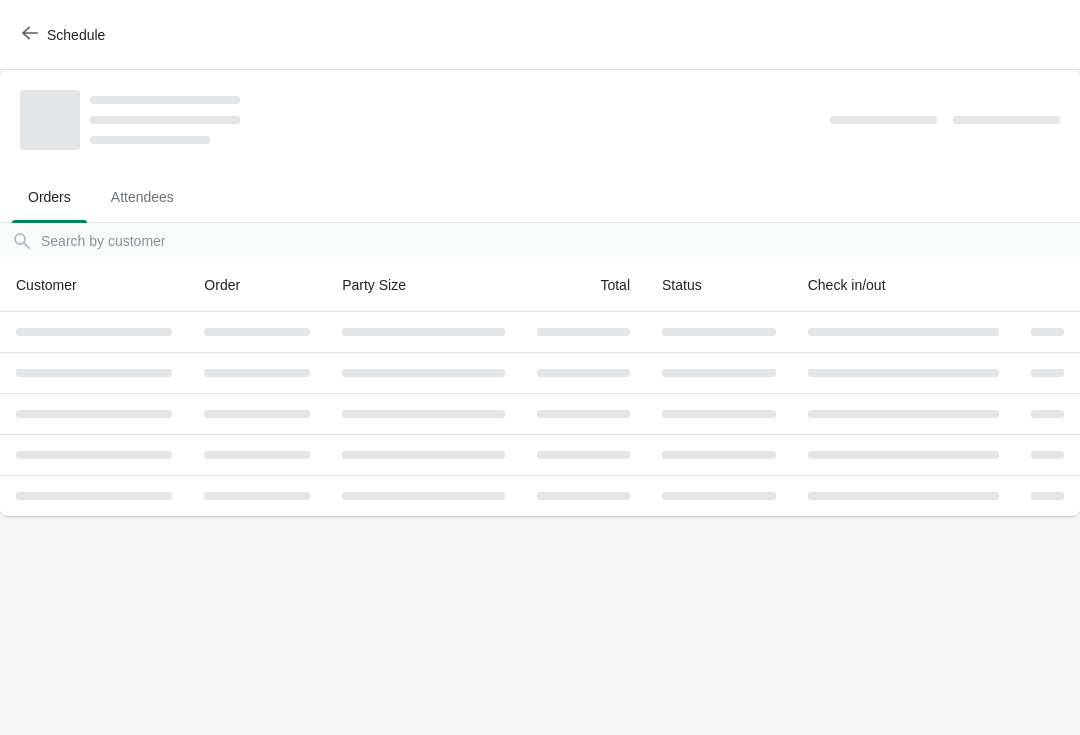 scroll, scrollTop: 0, scrollLeft: 0, axis: both 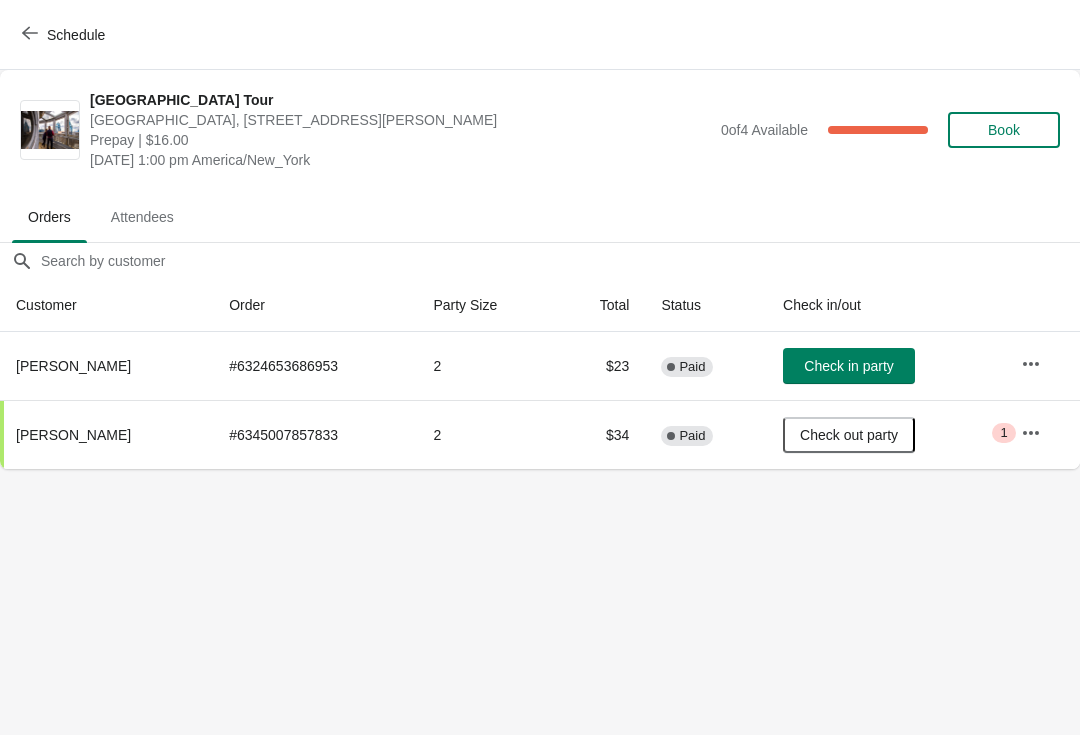 click on "Check in party" at bounding box center [848, 366] 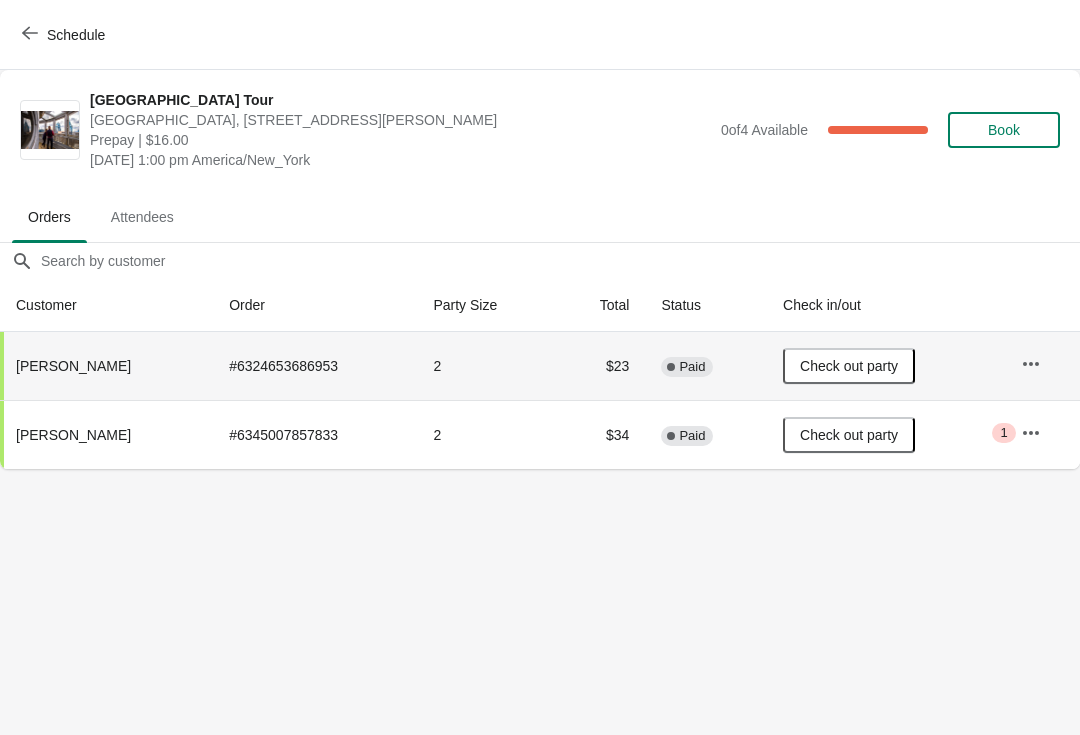 click on "Schedule" at bounding box center (65, 35) 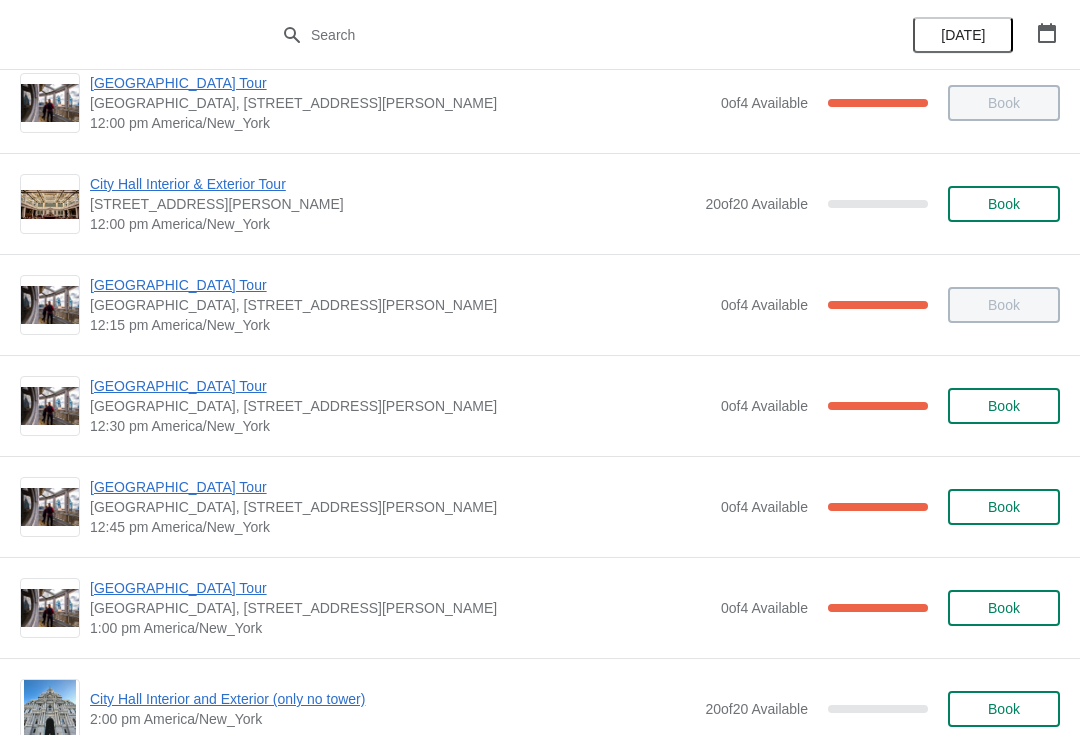 scroll, scrollTop: 959, scrollLeft: 0, axis: vertical 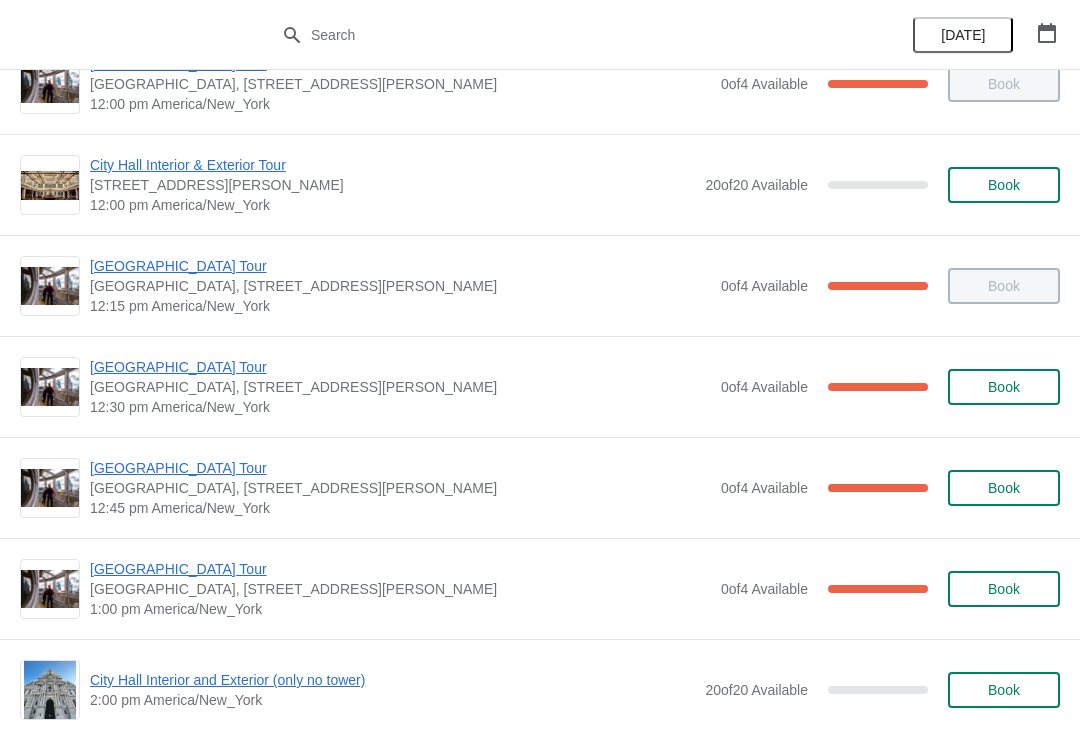 click on "[GEOGRAPHIC_DATA] Tour" at bounding box center (400, 468) 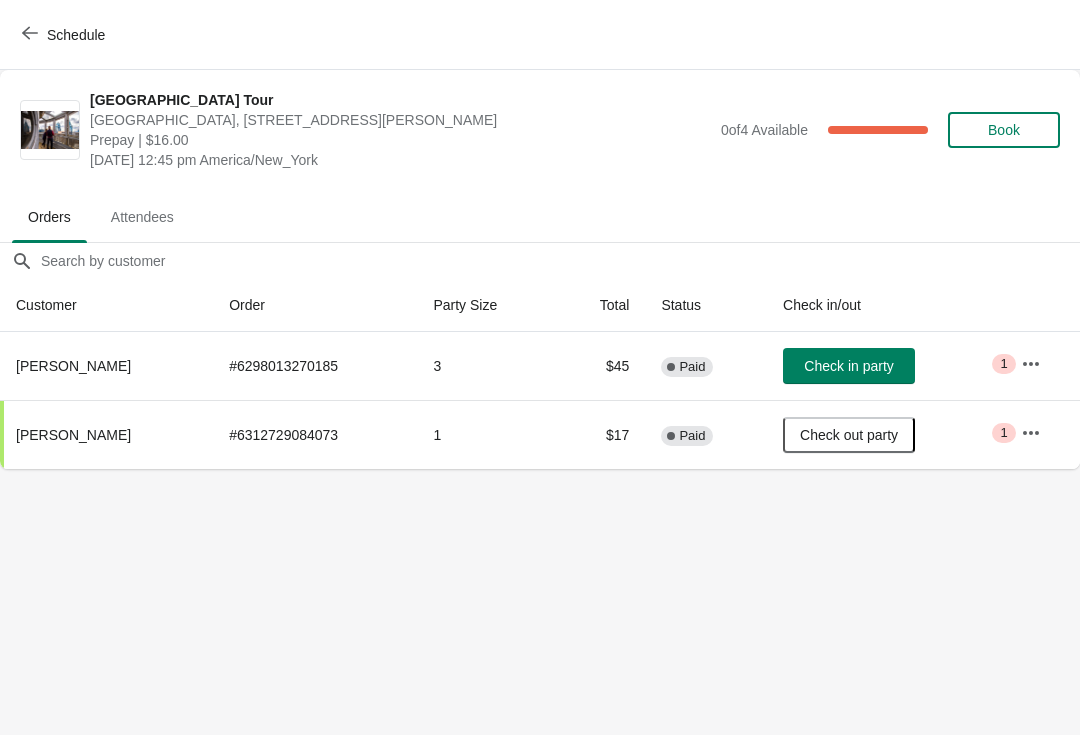 scroll, scrollTop: 0, scrollLeft: 0, axis: both 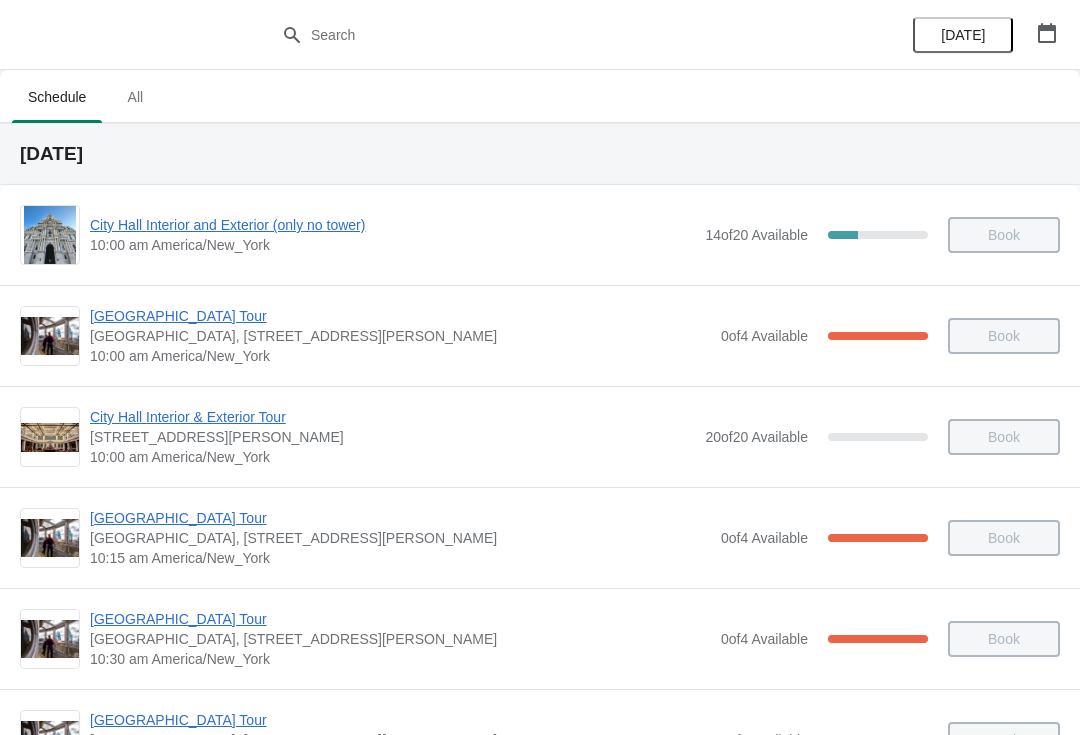 click on "[DATE]" at bounding box center (963, 35) 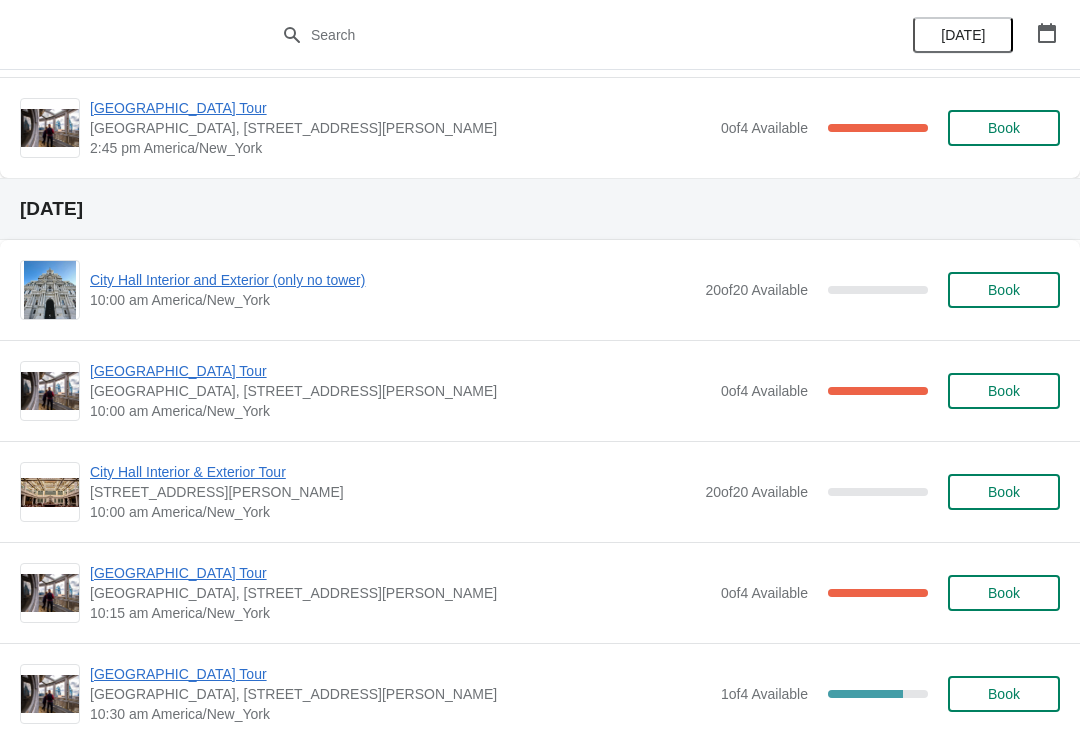scroll, scrollTop: 1928, scrollLeft: 0, axis: vertical 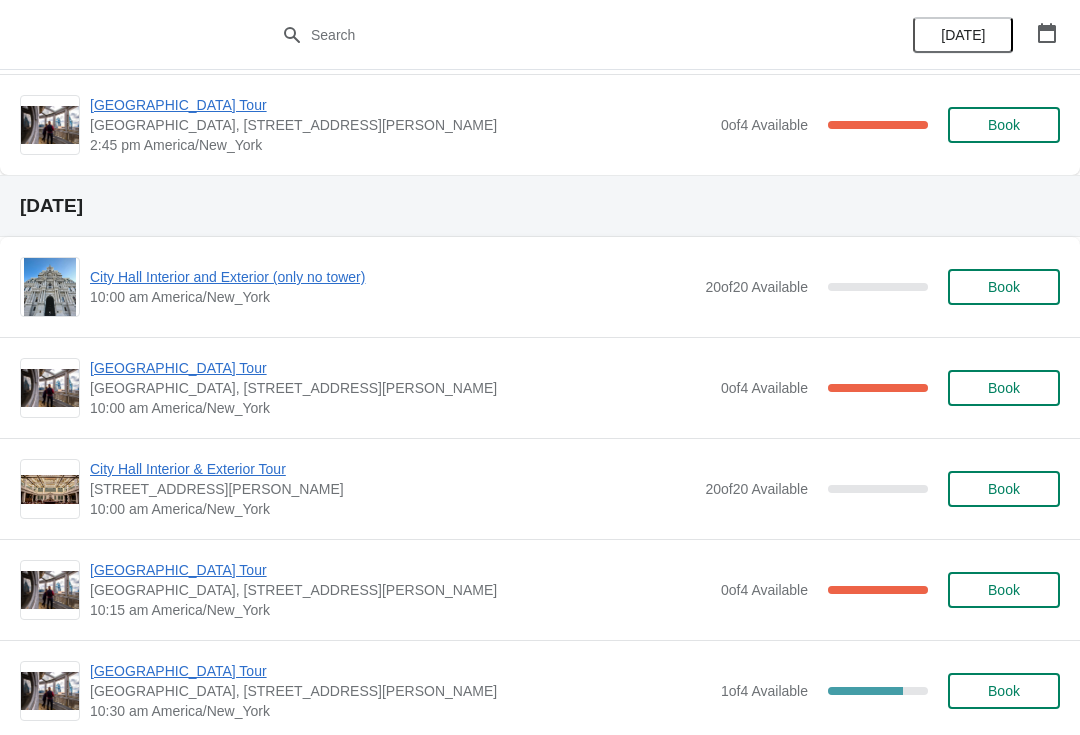 click on "Book" at bounding box center [1004, 388] 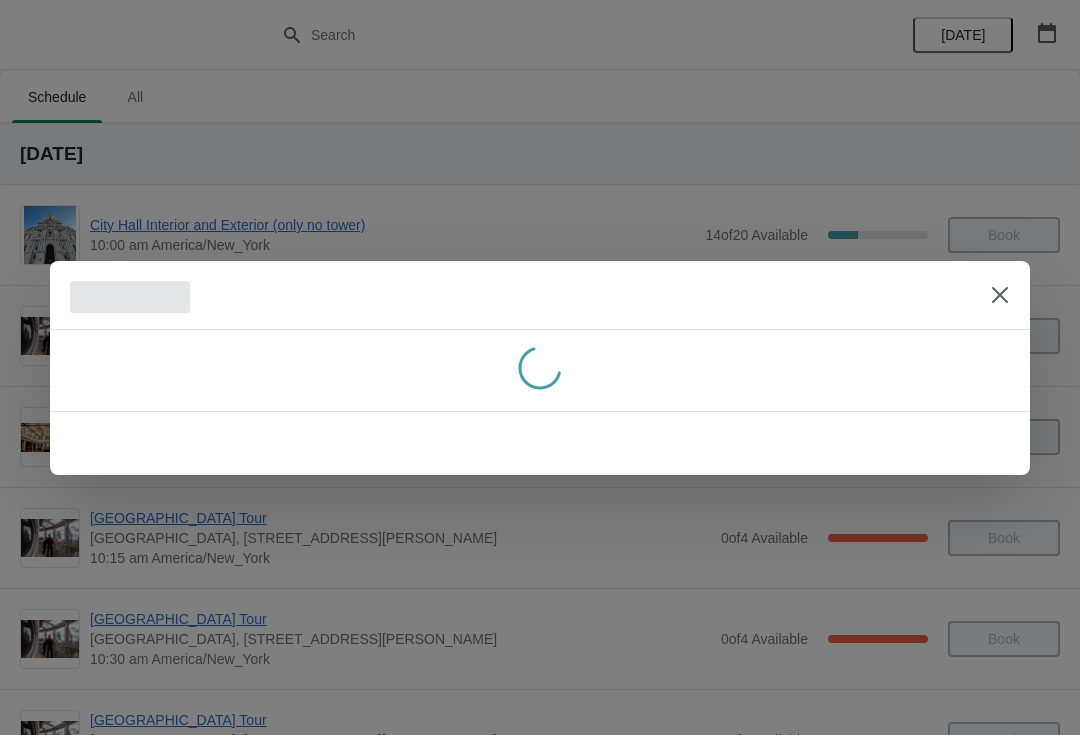 scroll, scrollTop: 0, scrollLeft: 0, axis: both 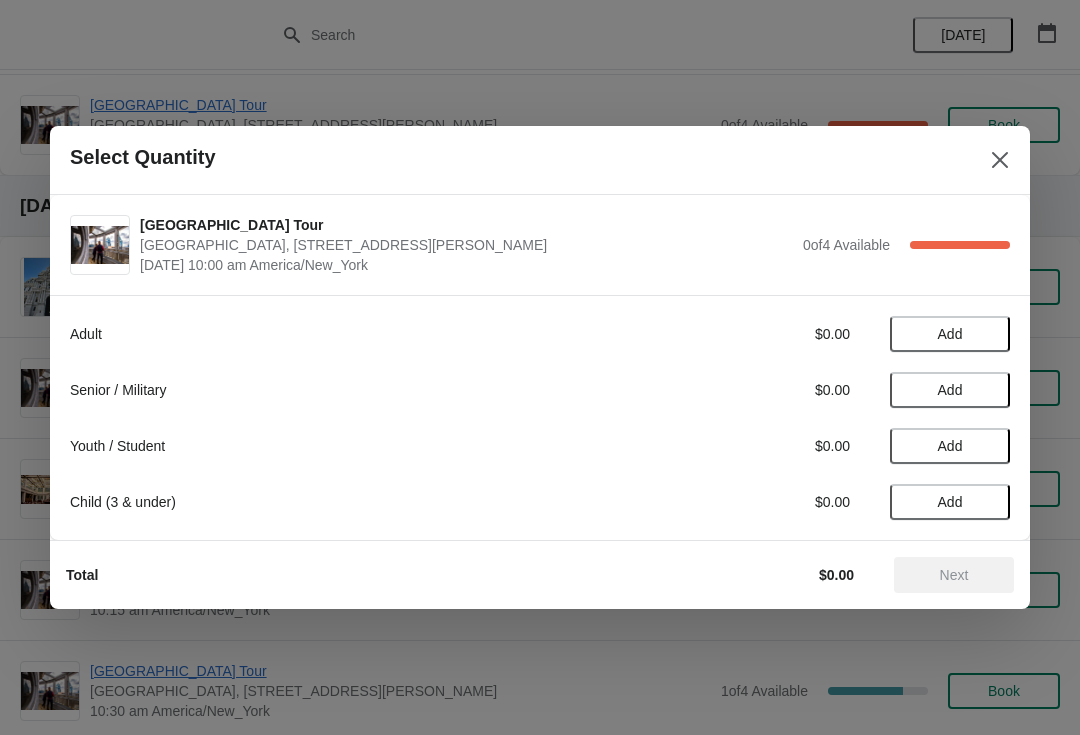 click on "Add" at bounding box center (950, 334) 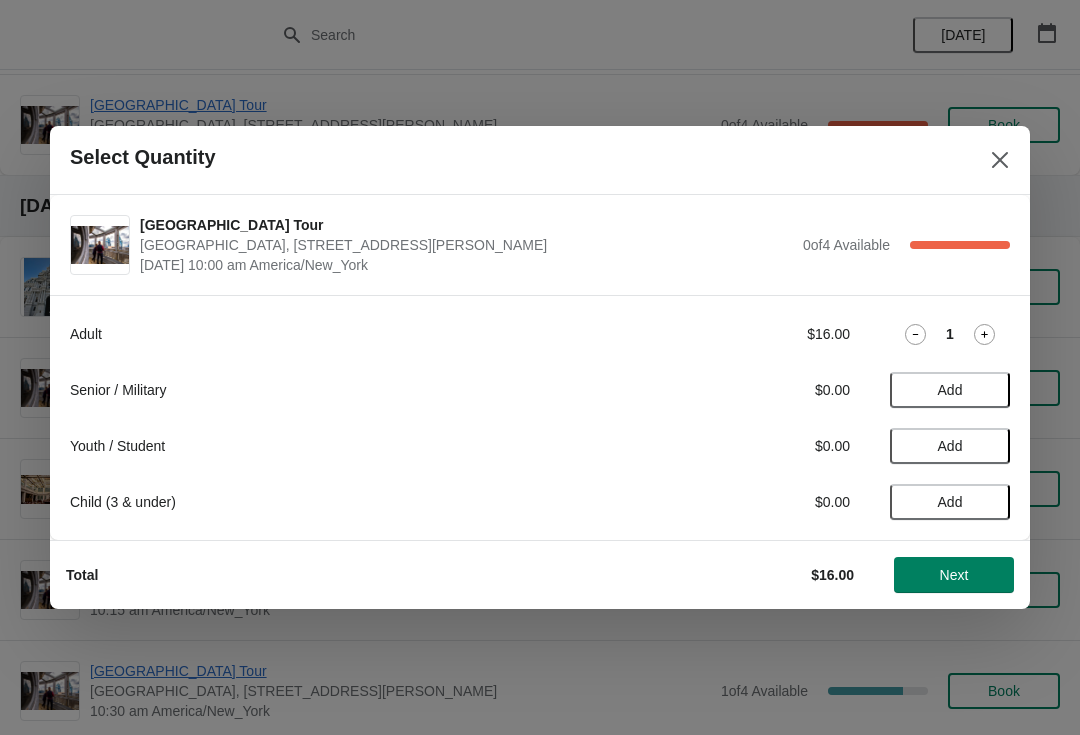click 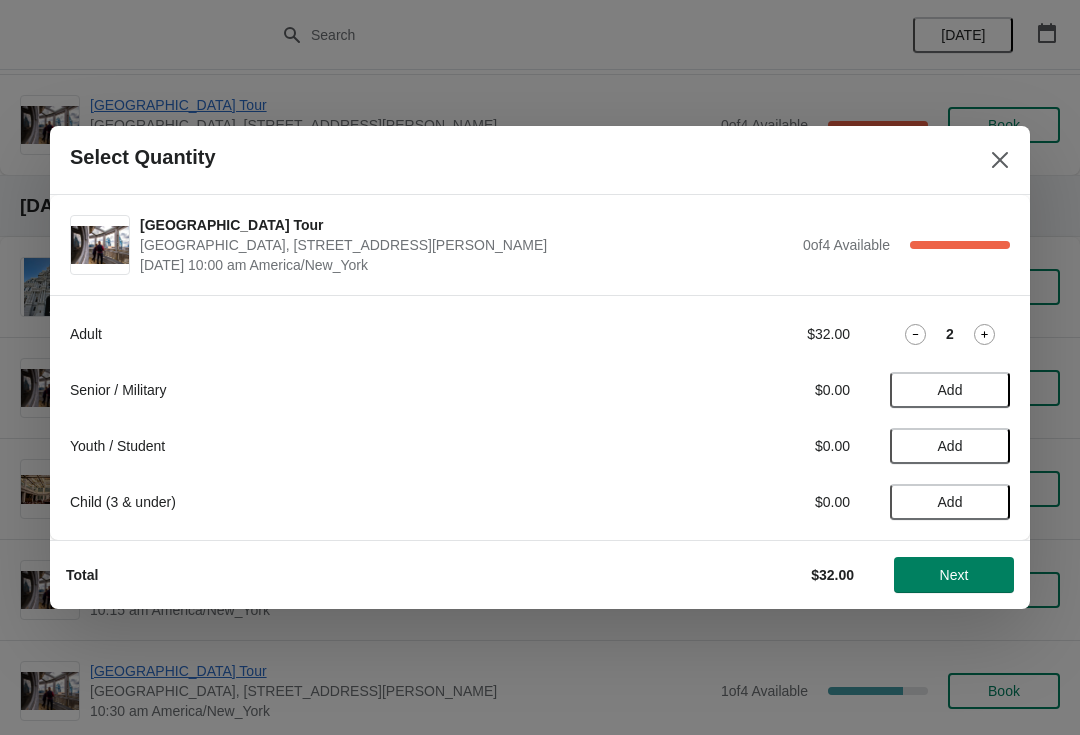 click on "Add" at bounding box center [950, 390] 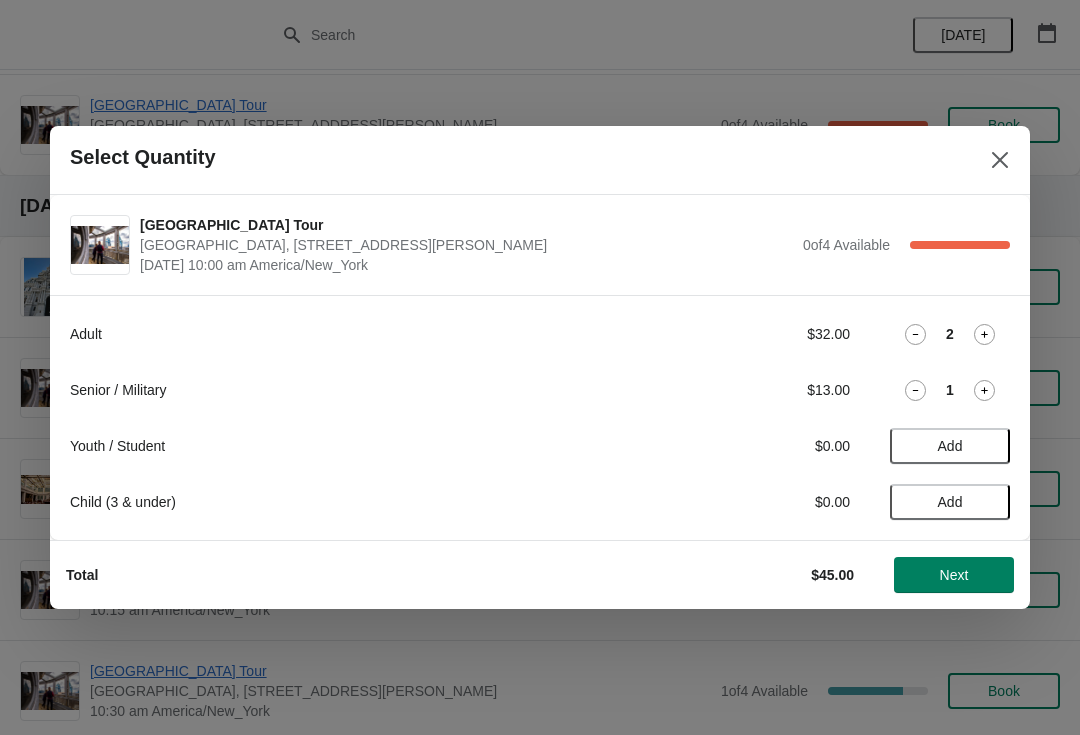 click 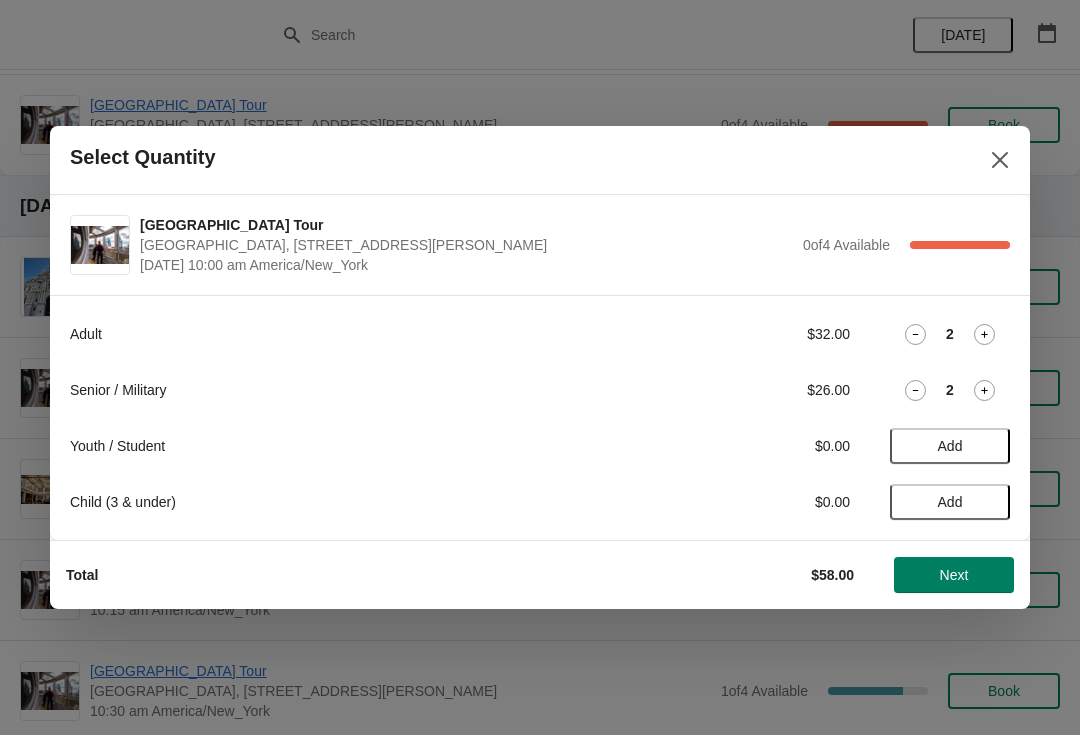 click 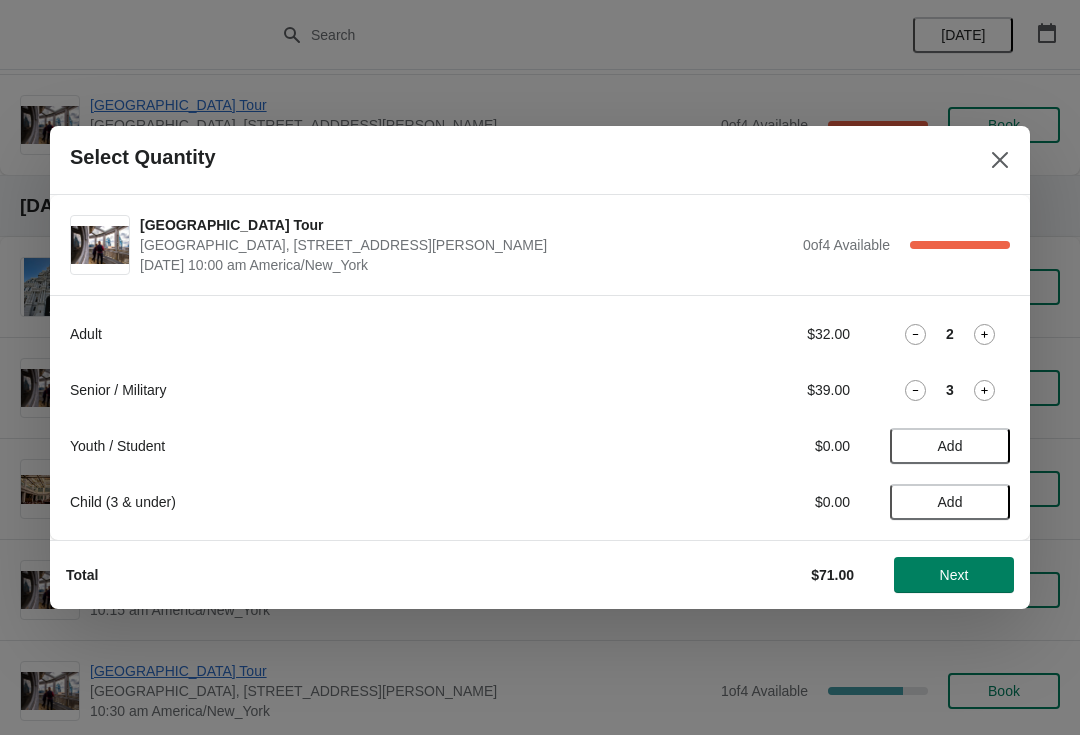 click 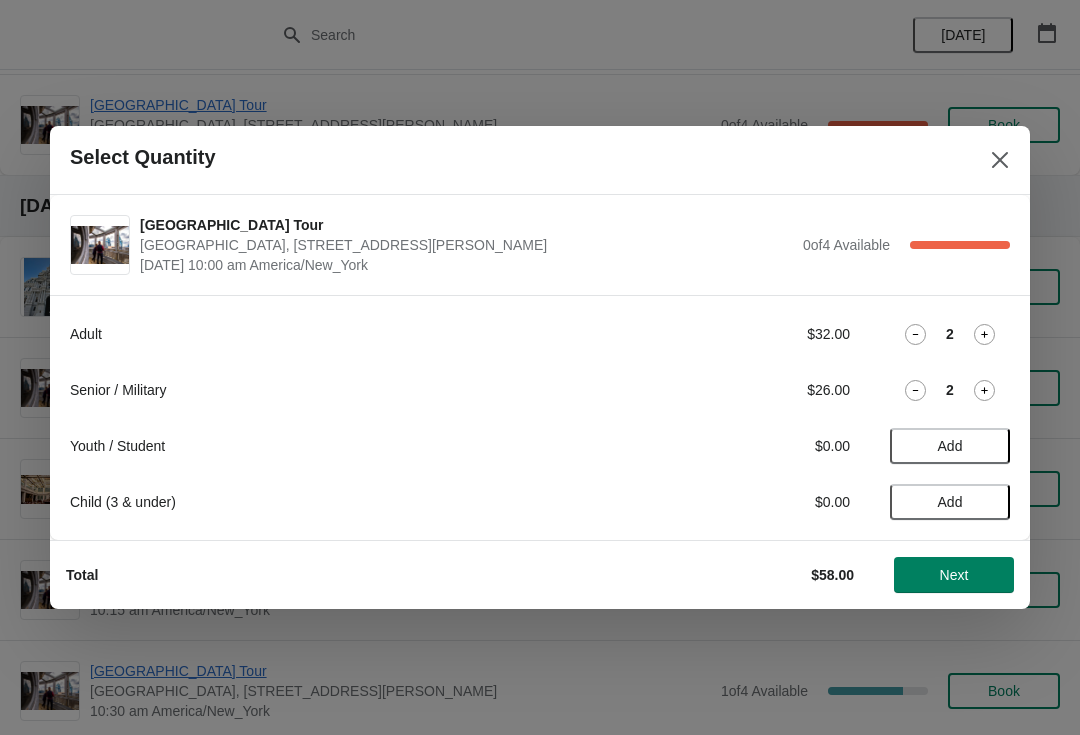 click 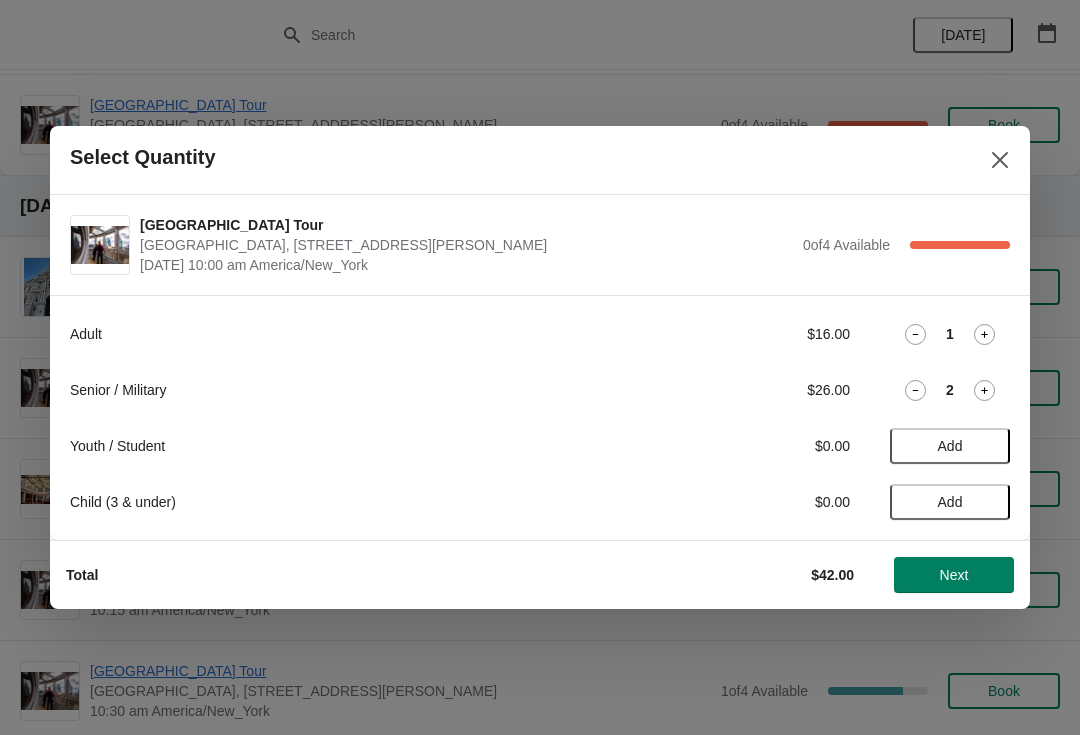 click 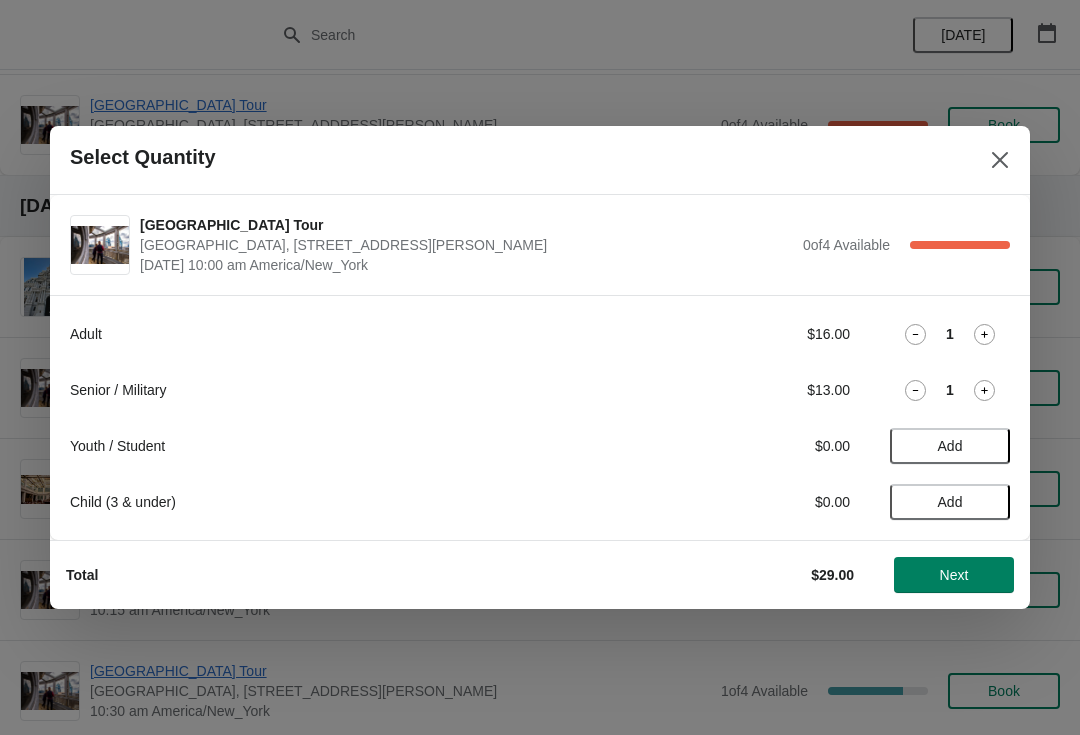 click at bounding box center (540, 367) 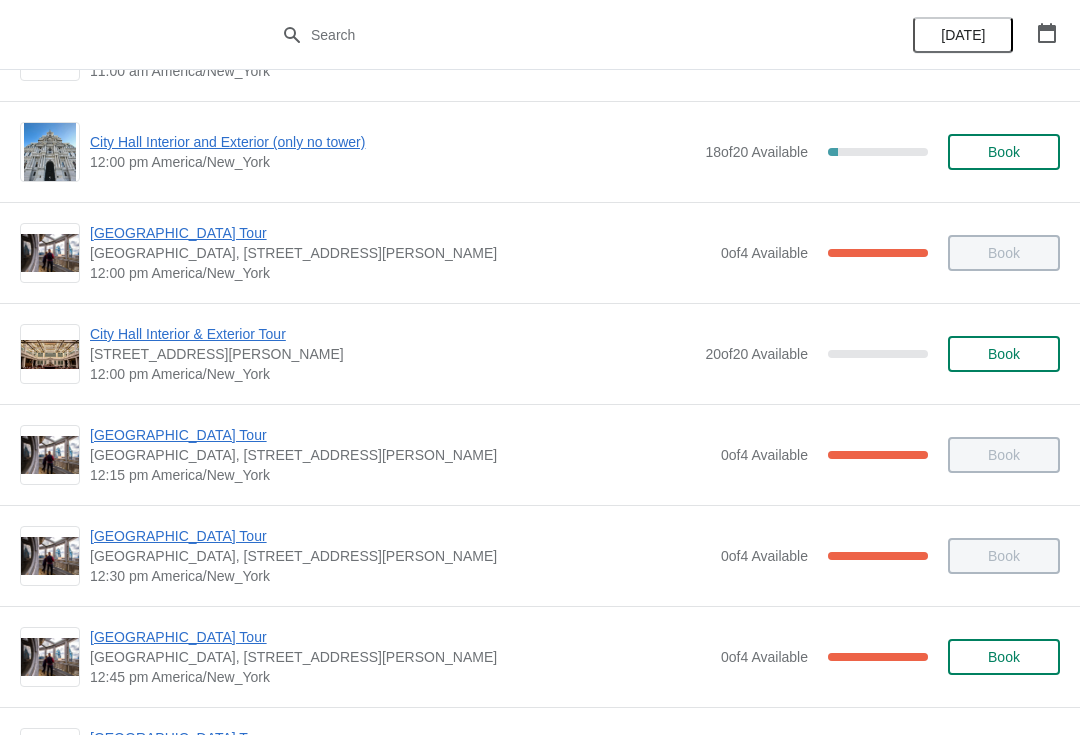 scroll, scrollTop: 608, scrollLeft: 0, axis: vertical 